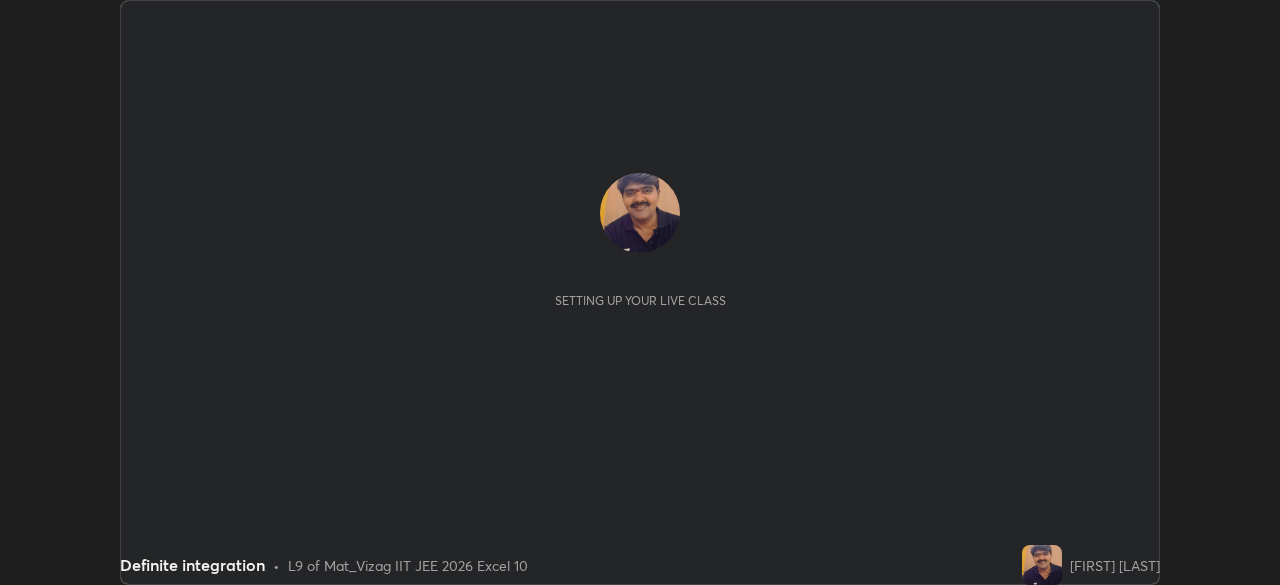 scroll, scrollTop: 0, scrollLeft: 0, axis: both 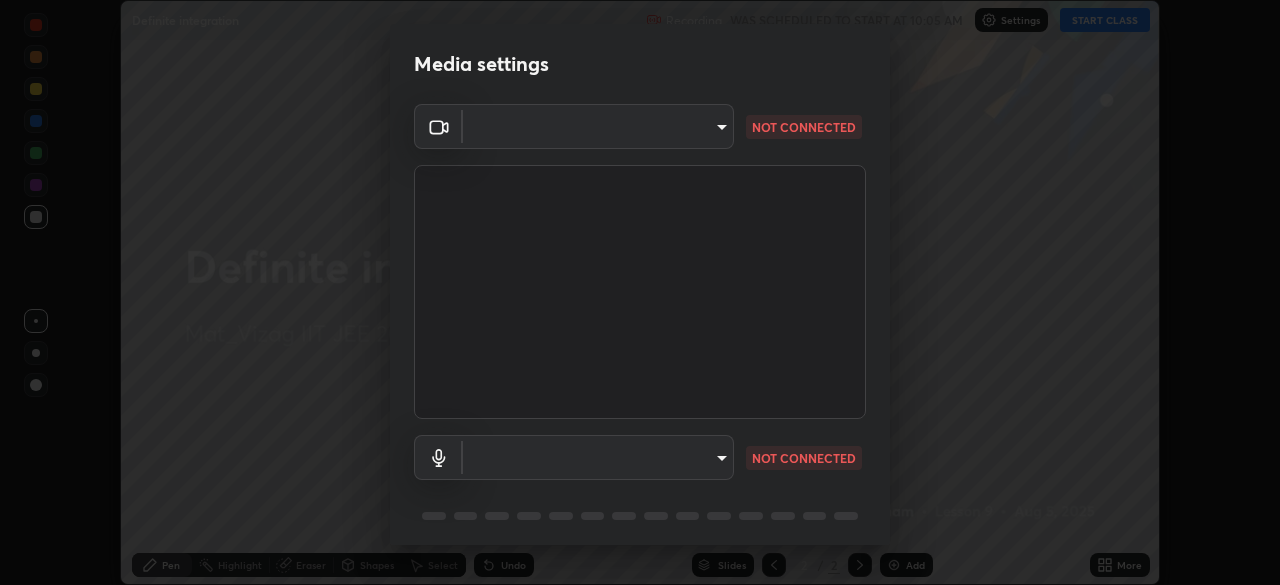 type on "f7d88b7f490f9ec95635f5d3efc957bb9f6aac68f78fe440e6c1e4bcfa0d052b" 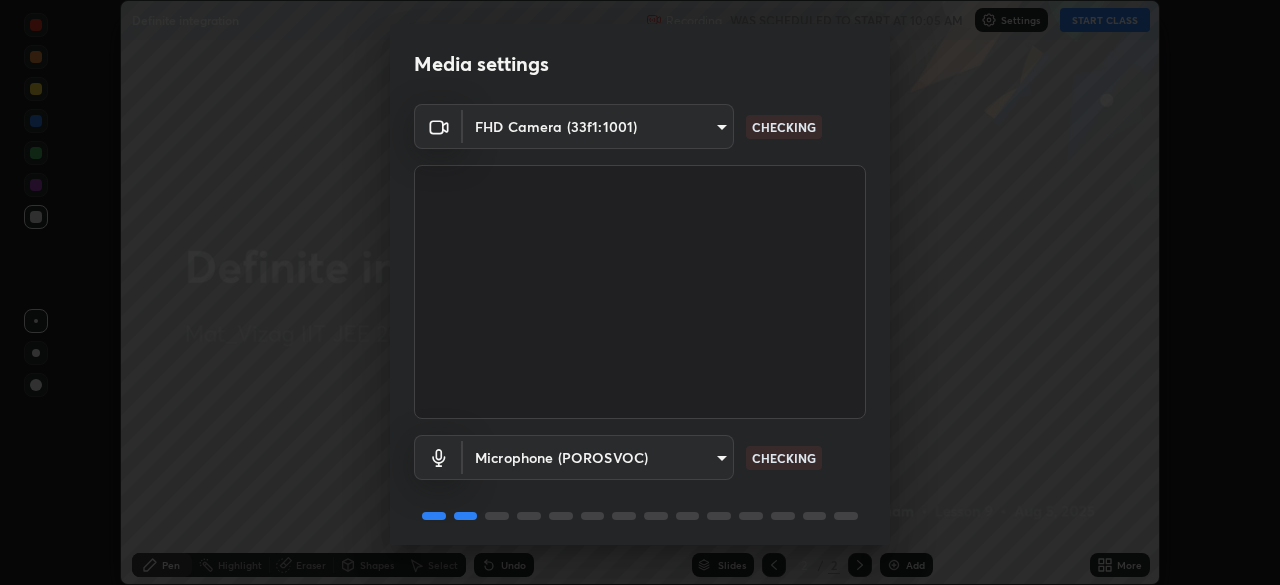 scroll, scrollTop: 71, scrollLeft: 0, axis: vertical 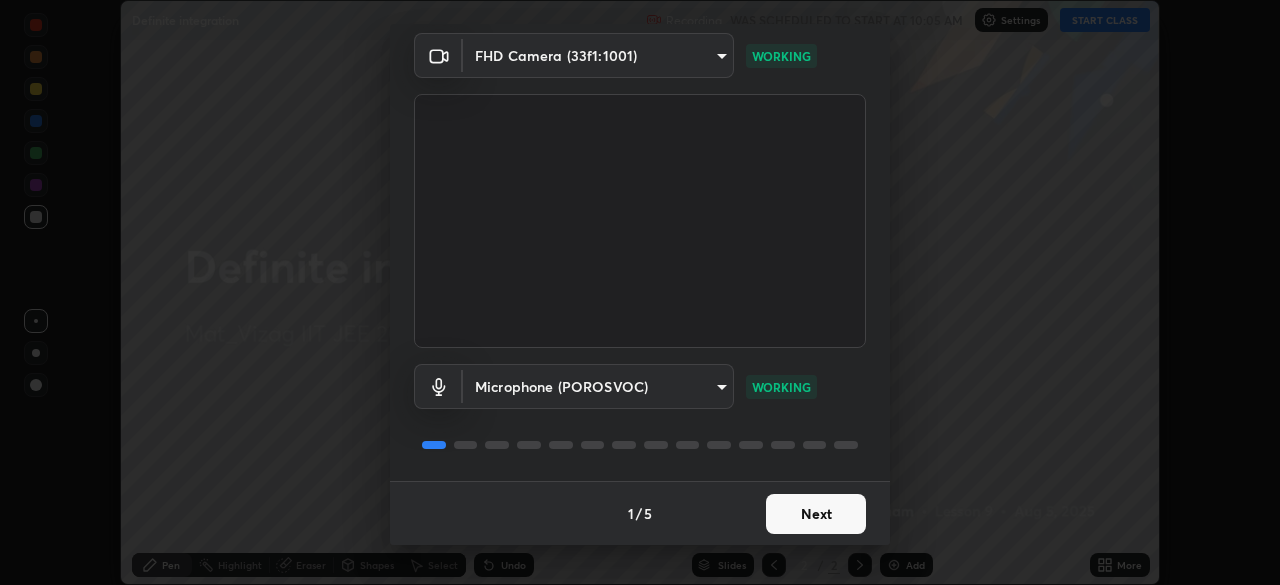 click on "Next" at bounding box center [816, 514] 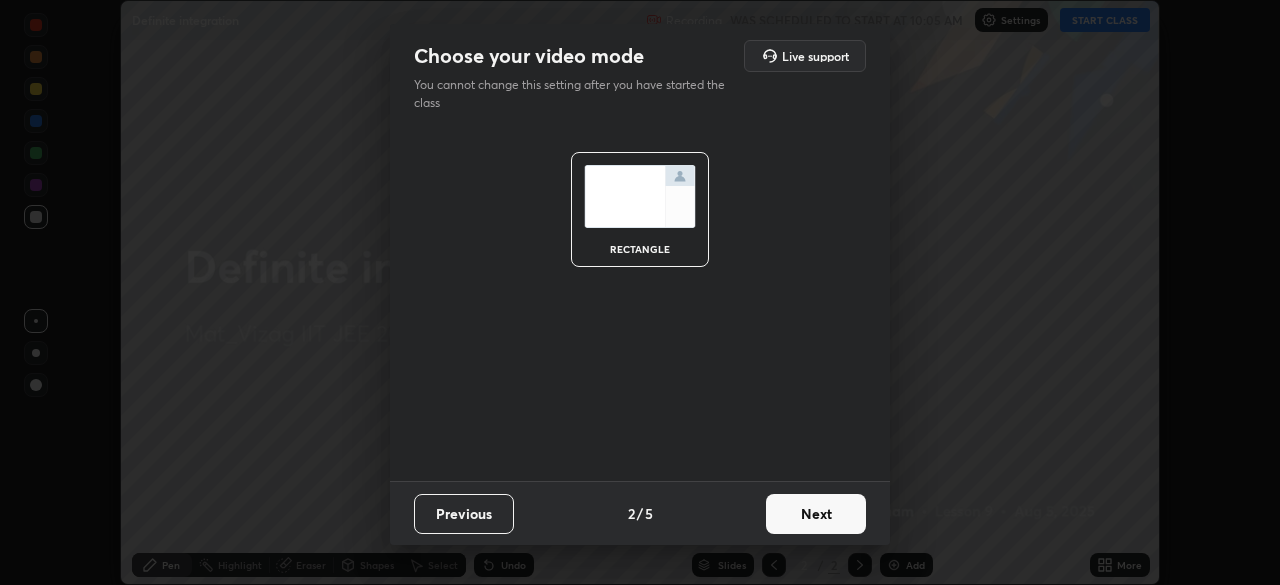 click on "Next" at bounding box center [816, 514] 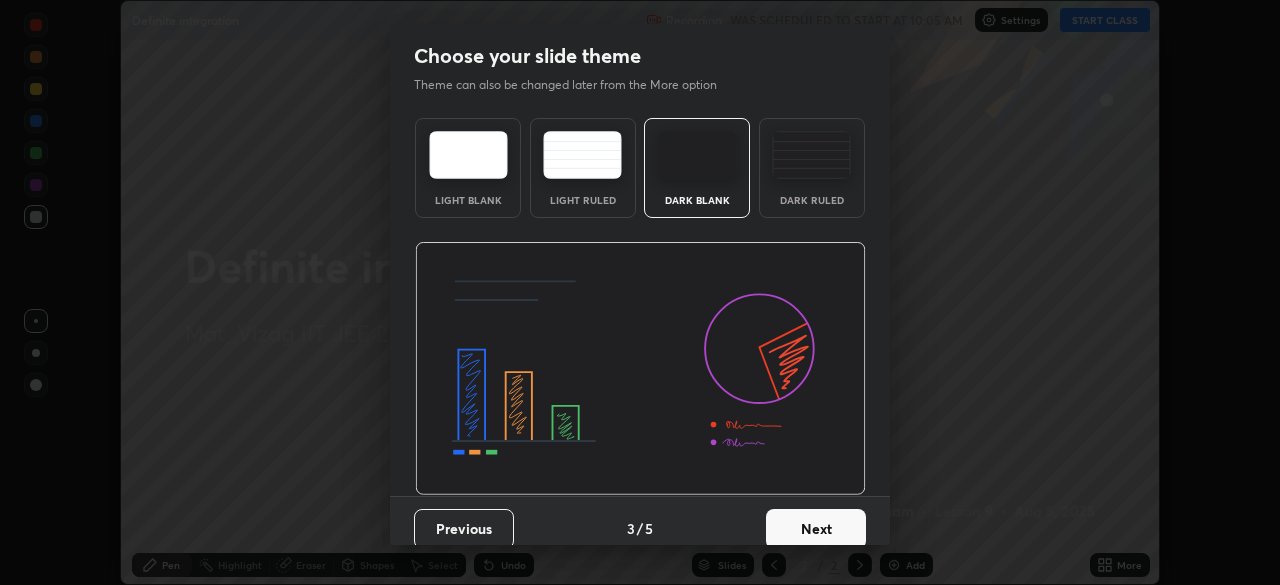 click on "Next" at bounding box center (816, 529) 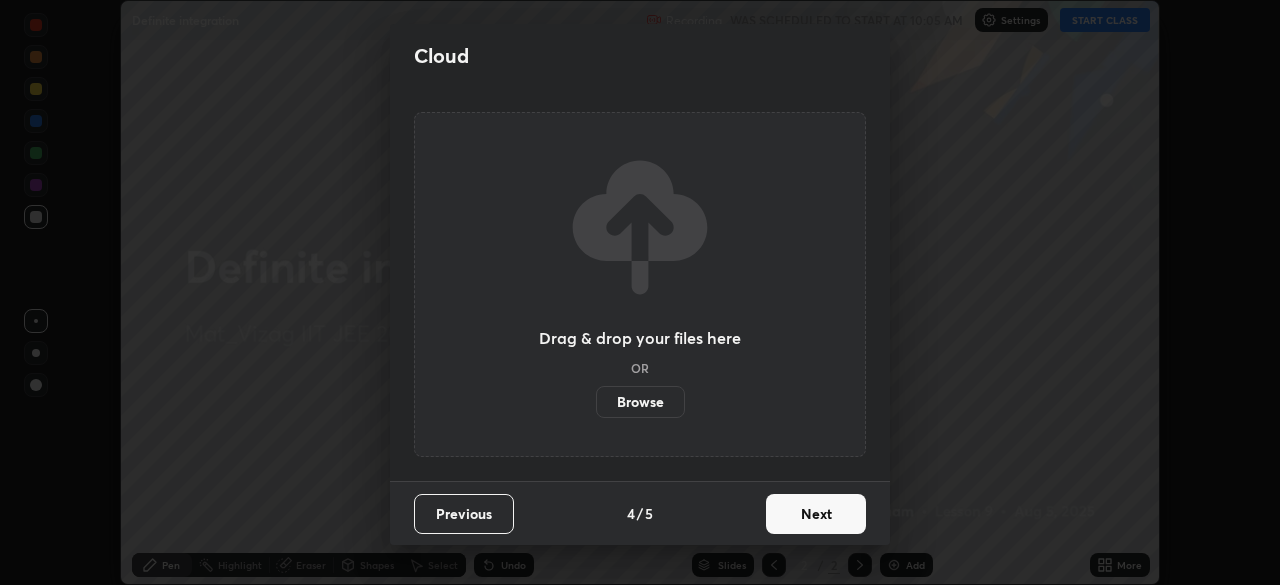 click on "Next" at bounding box center (816, 514) 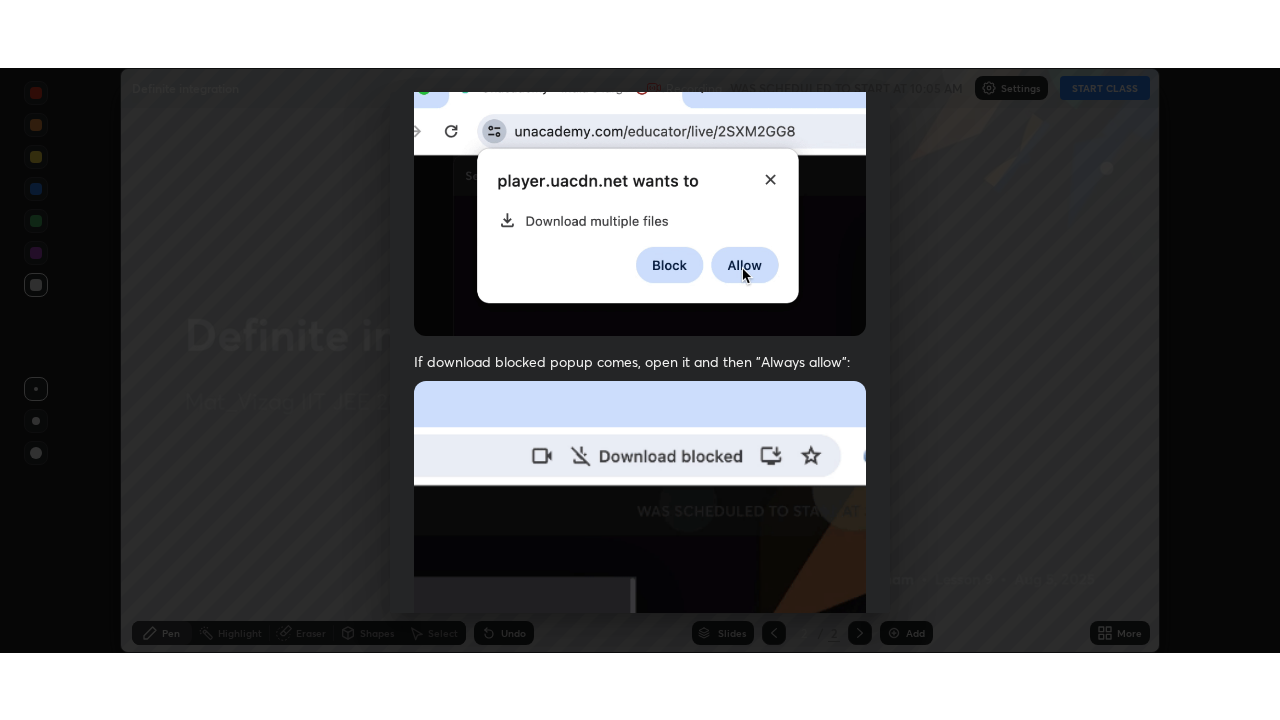 scroll, scrollTop: 479, scrollLeft: 0, axis: vertical 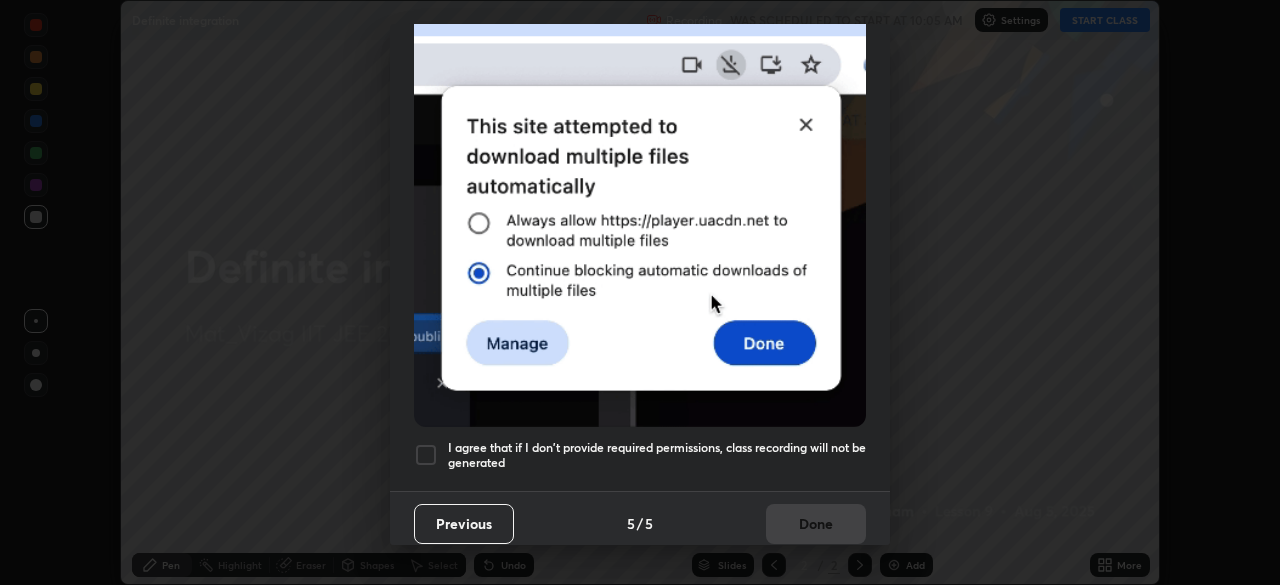 click at bounding box center (426, 455) 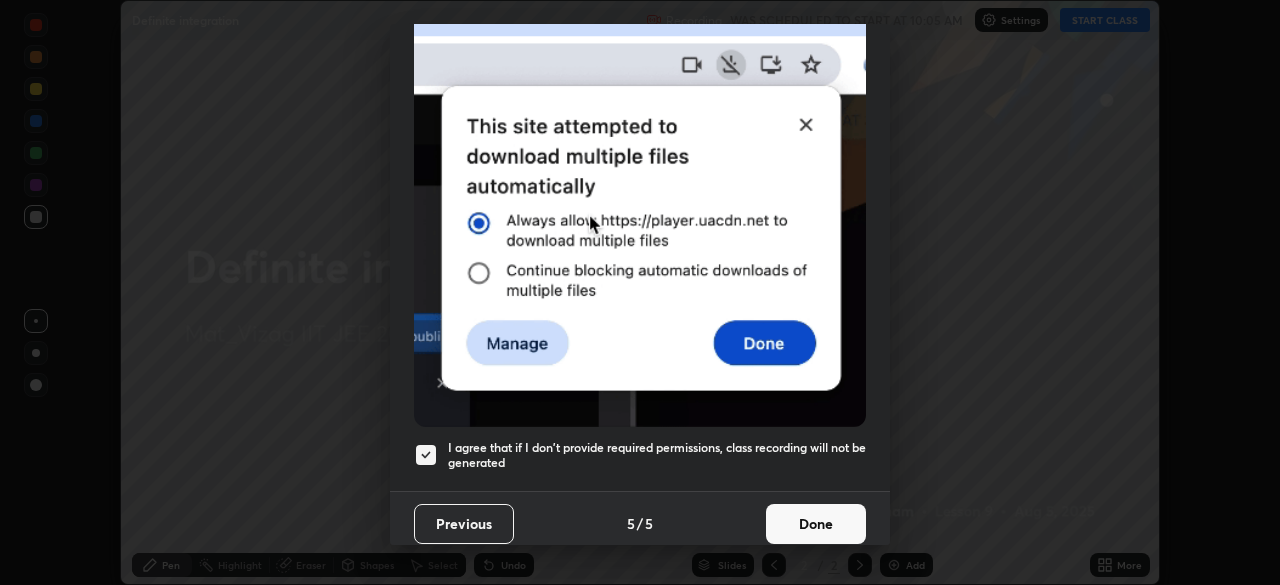 click on "Done" at bounding box center [816, 524] 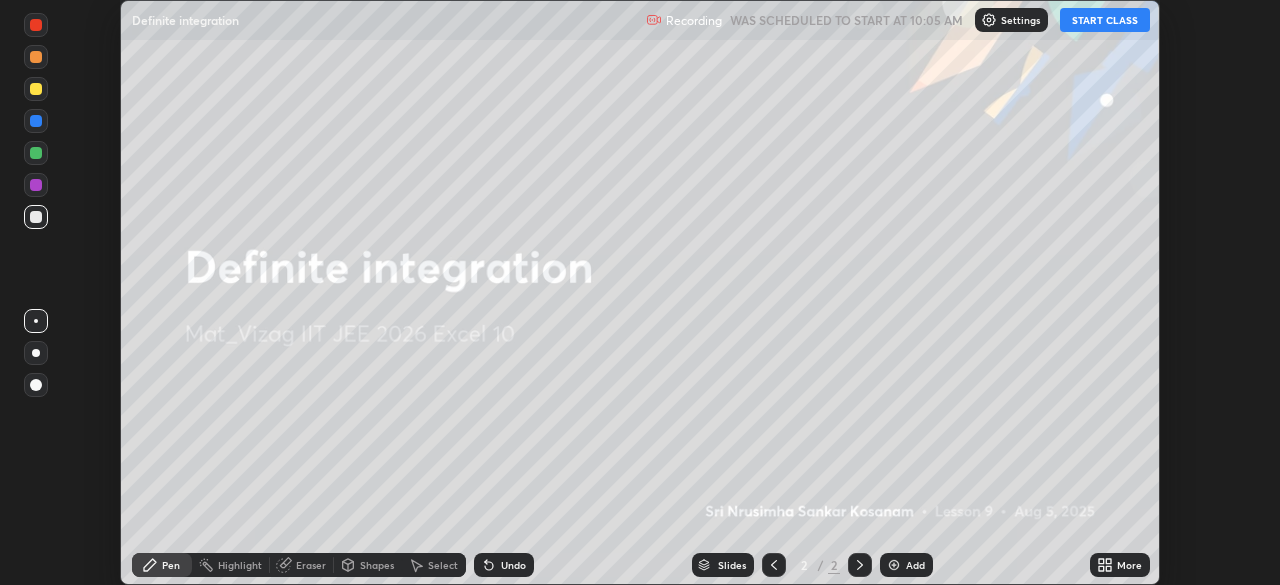 click 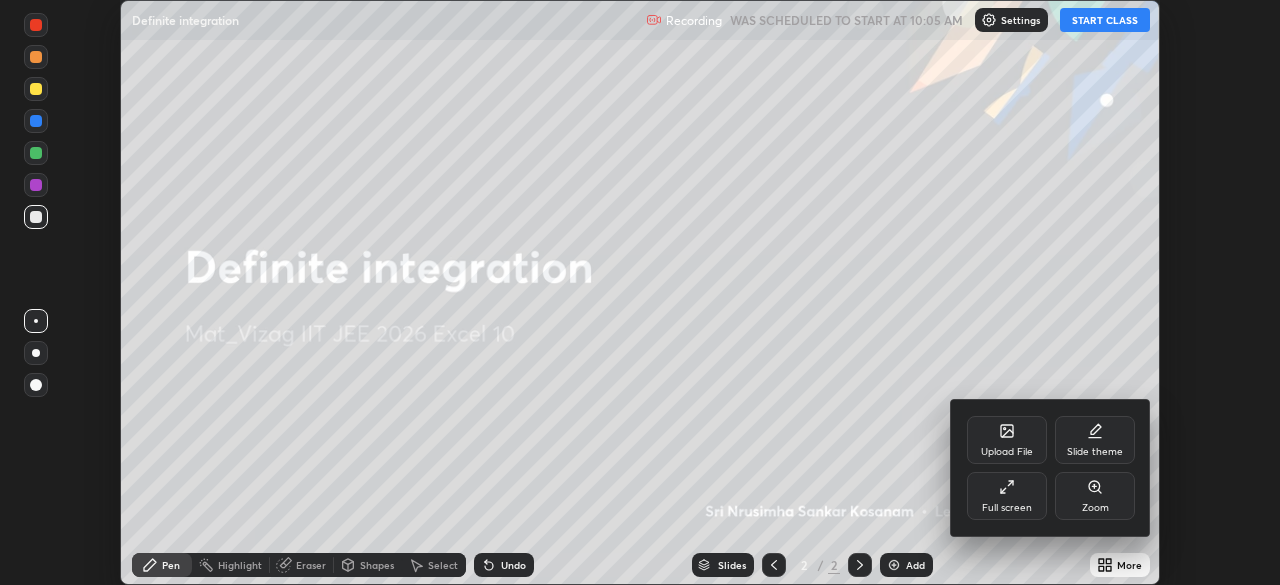 click on "Full screen" at bounding box center [1007, 508] 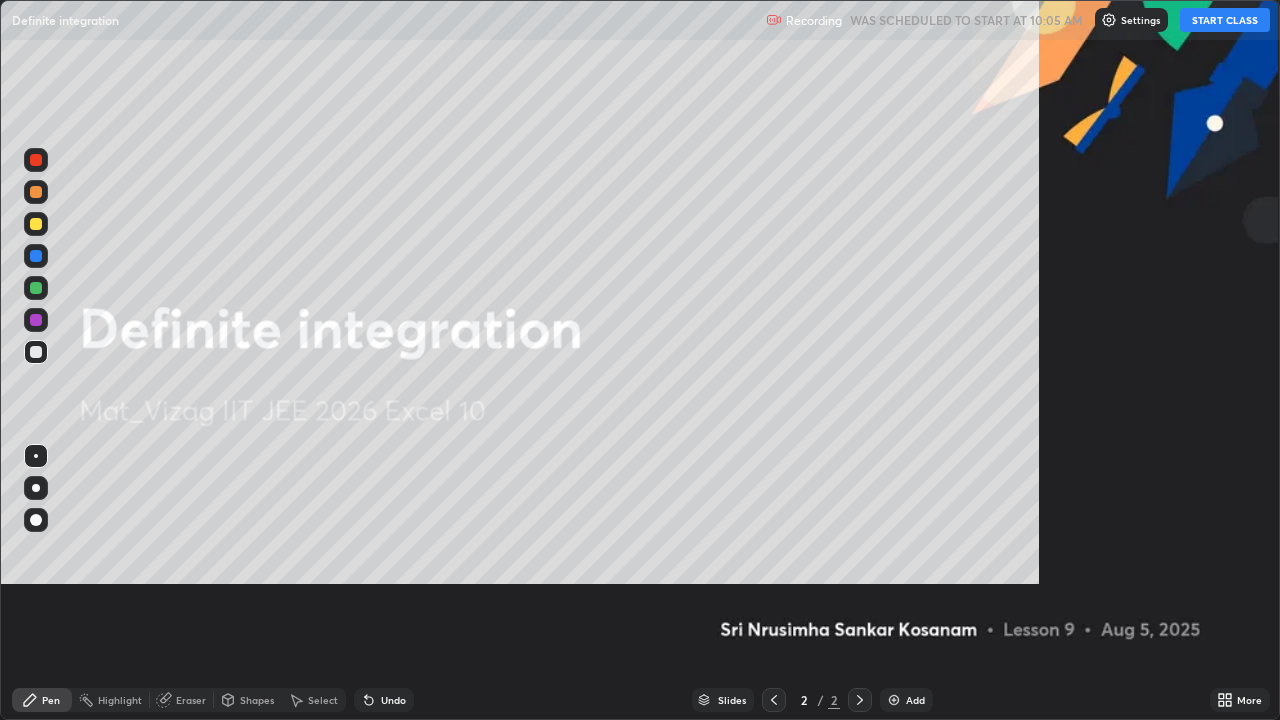 scroll, scrollTop: 99280, scrollLeft: 98720, axis: both 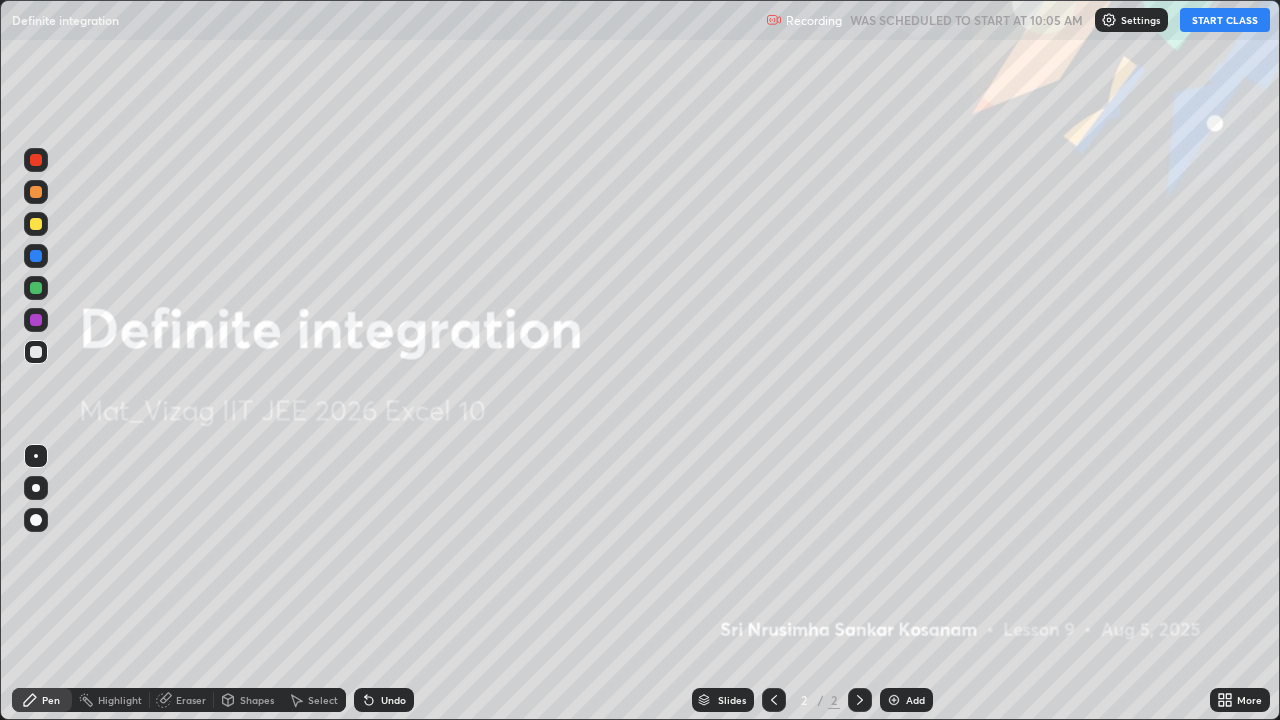 click on "START CLASS" at bounding box center (1225, 20) 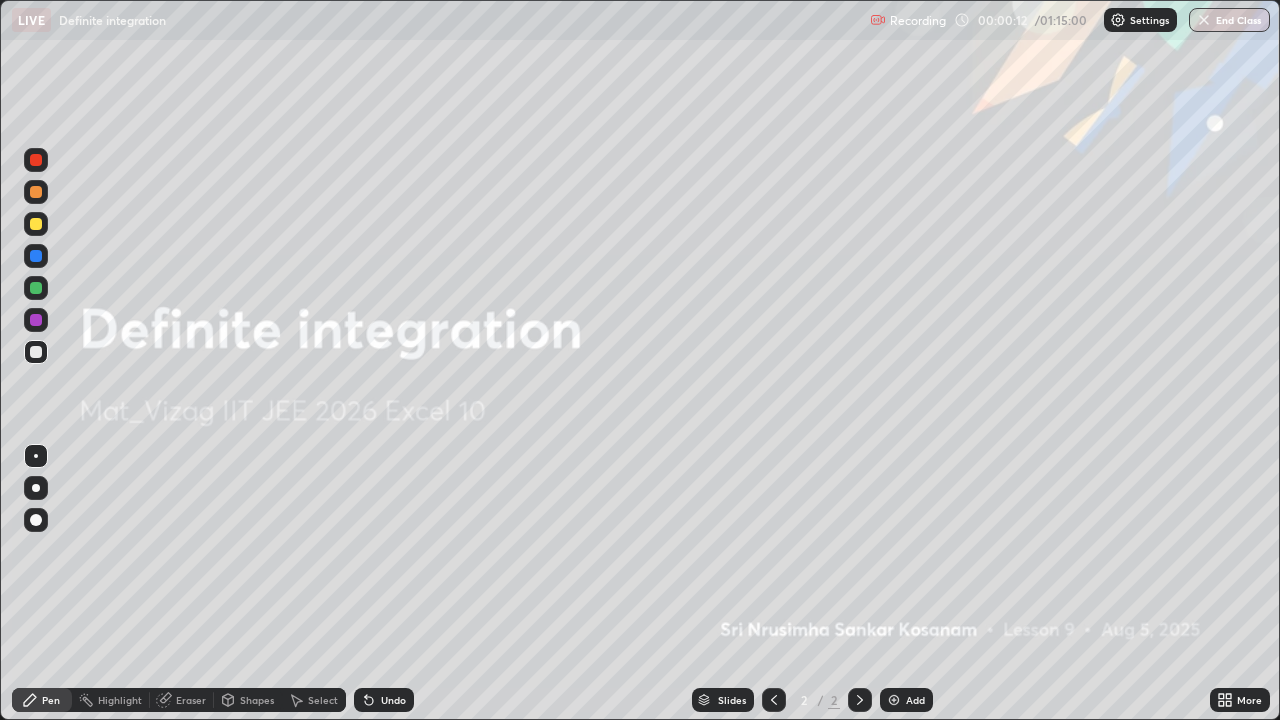 click on "Add" at bounding box center (906, 700) 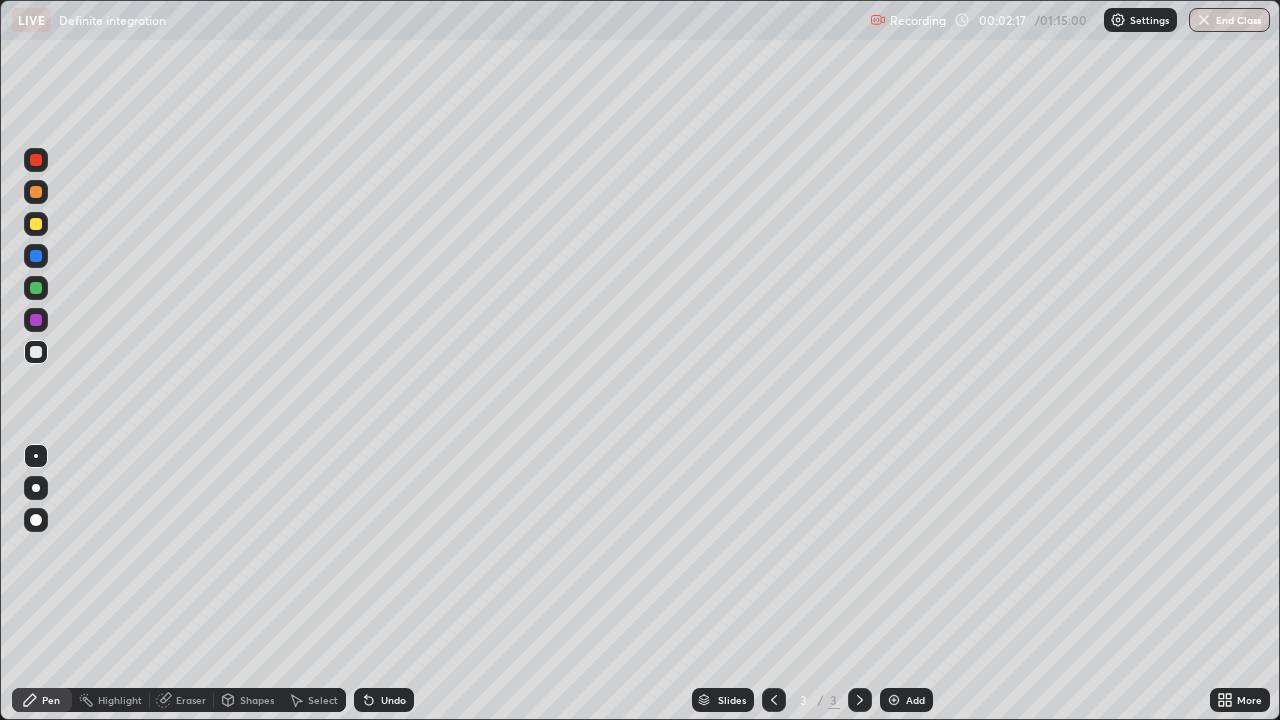 click on "Undo" at bounding box center [384, 700] 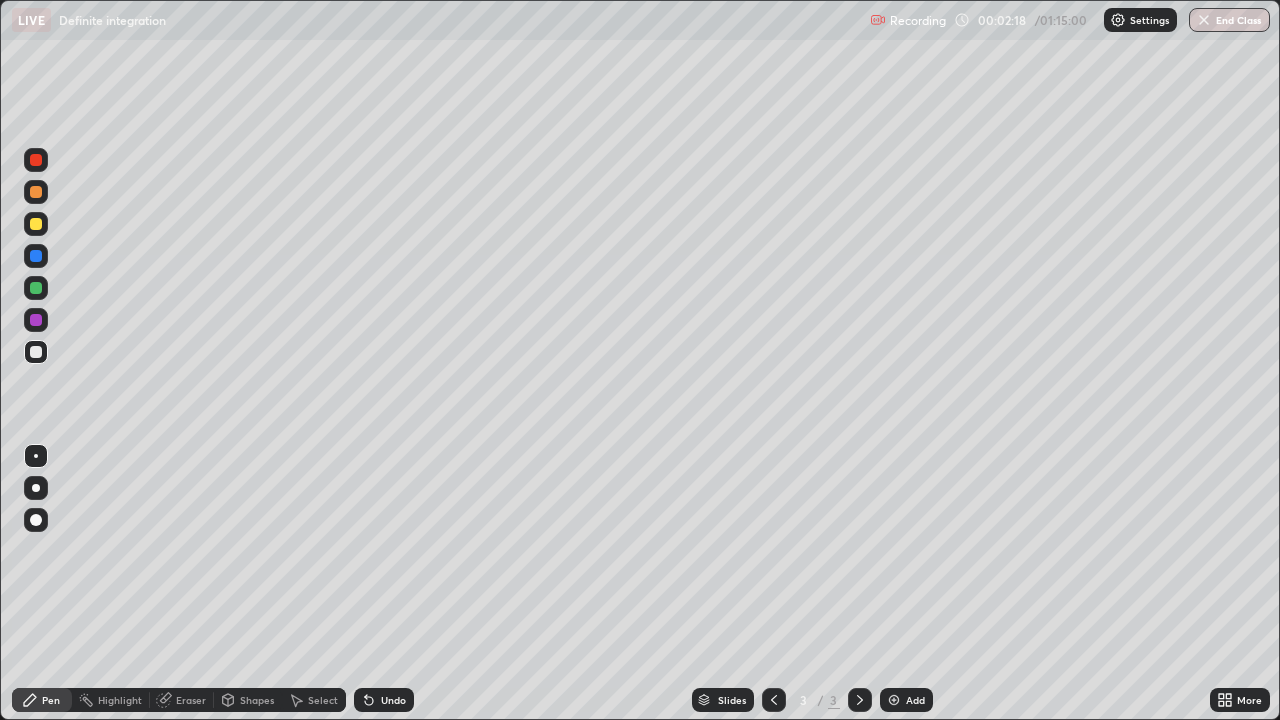 click on "Undo" at bounding box center [384, 700] 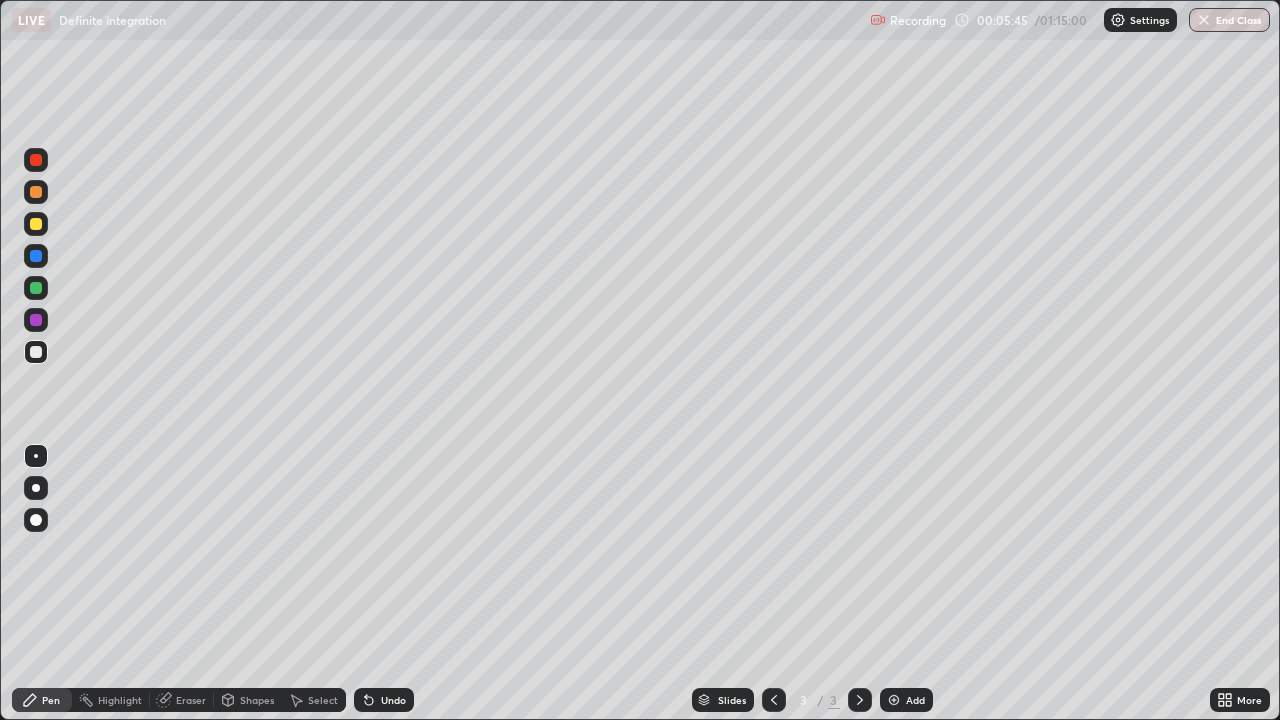 click on "Eraser" at bounding box center [182, 700] 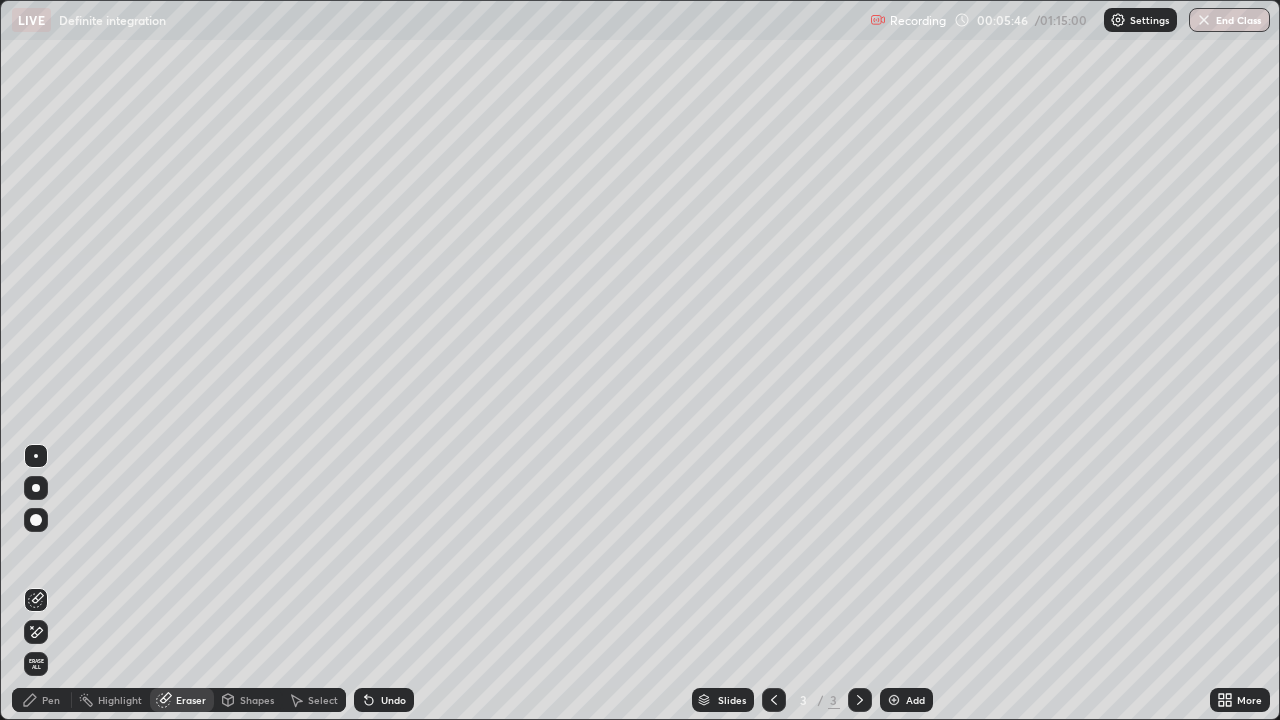 click 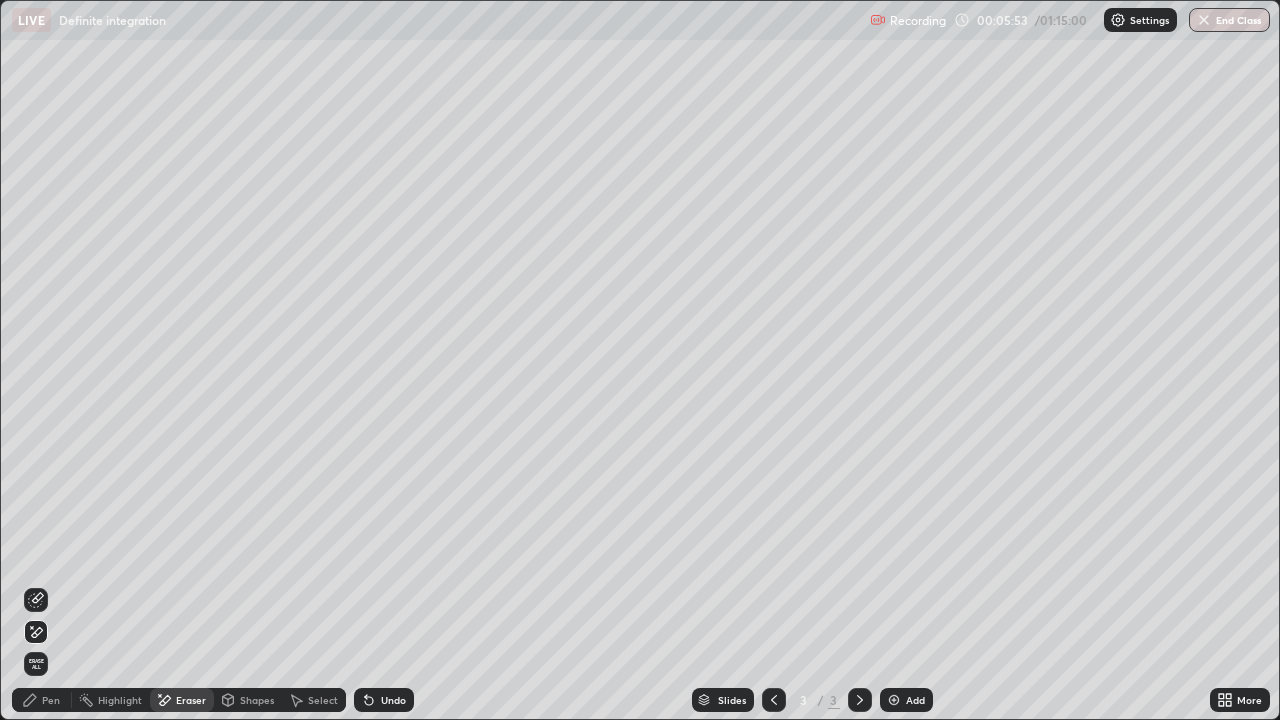 click on "Pen" at bounding box center (51, 700) 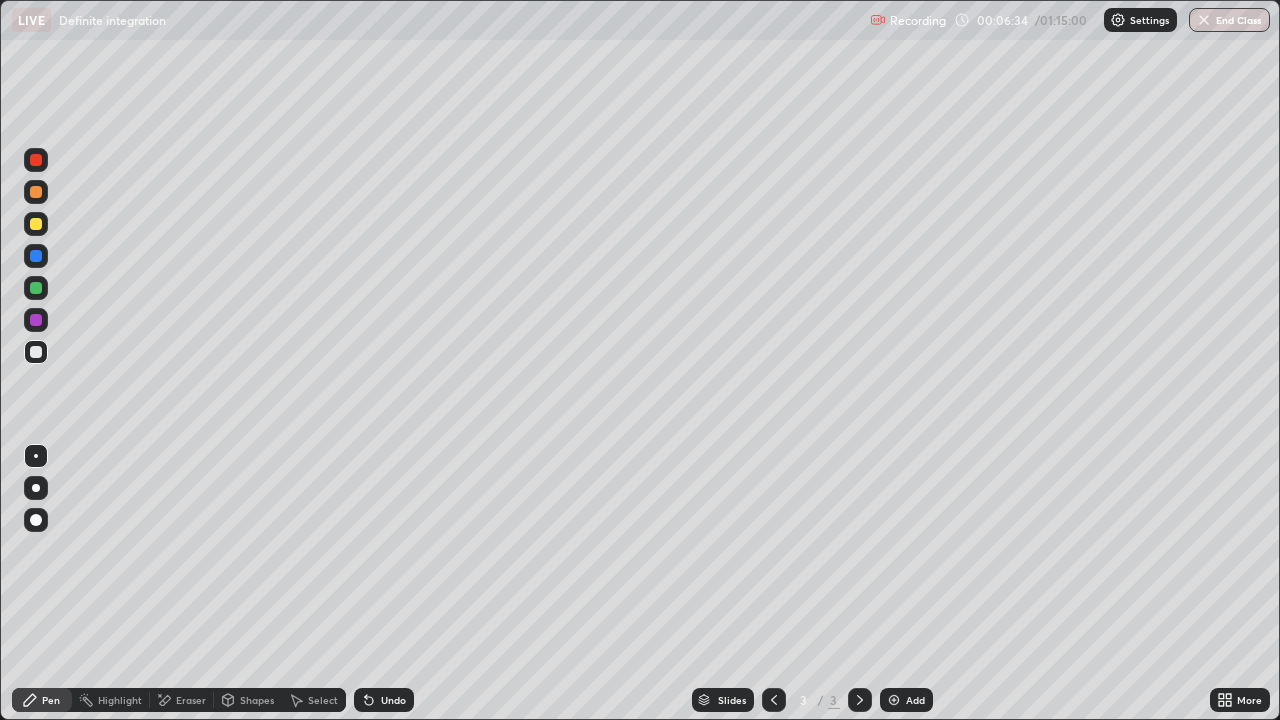 click on "Eraser" at bounding box center [182, 700] 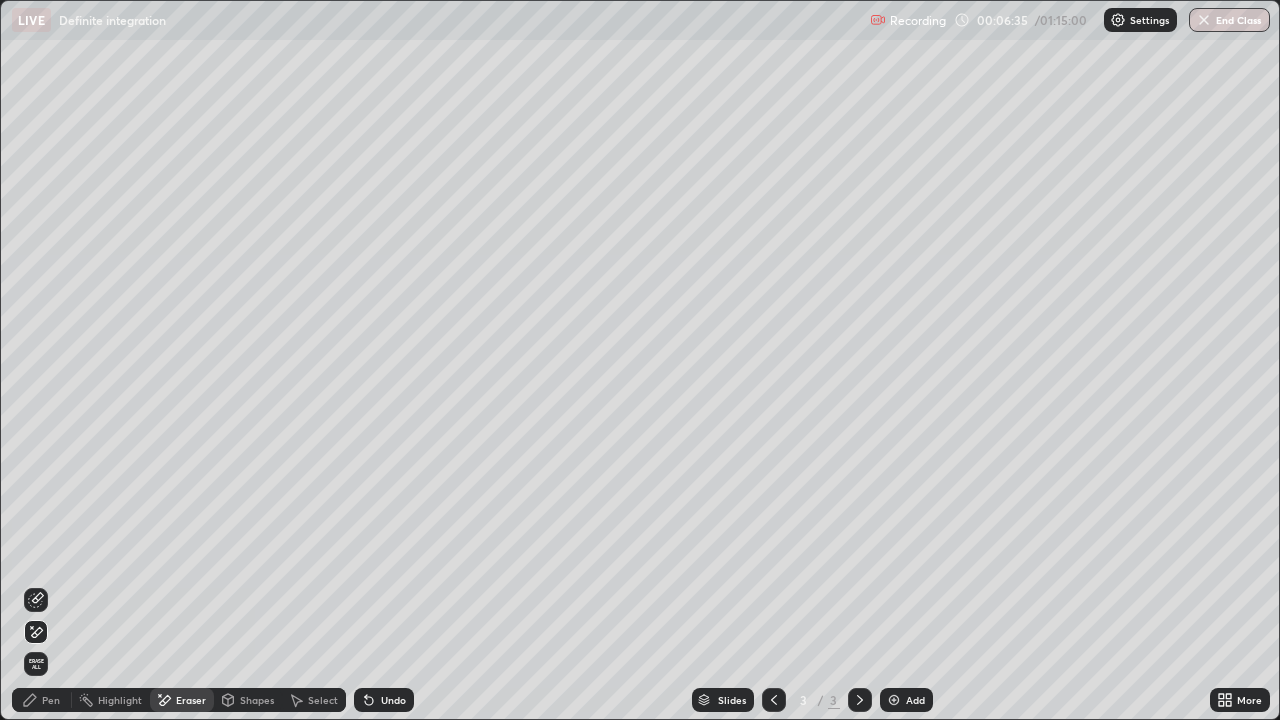 click 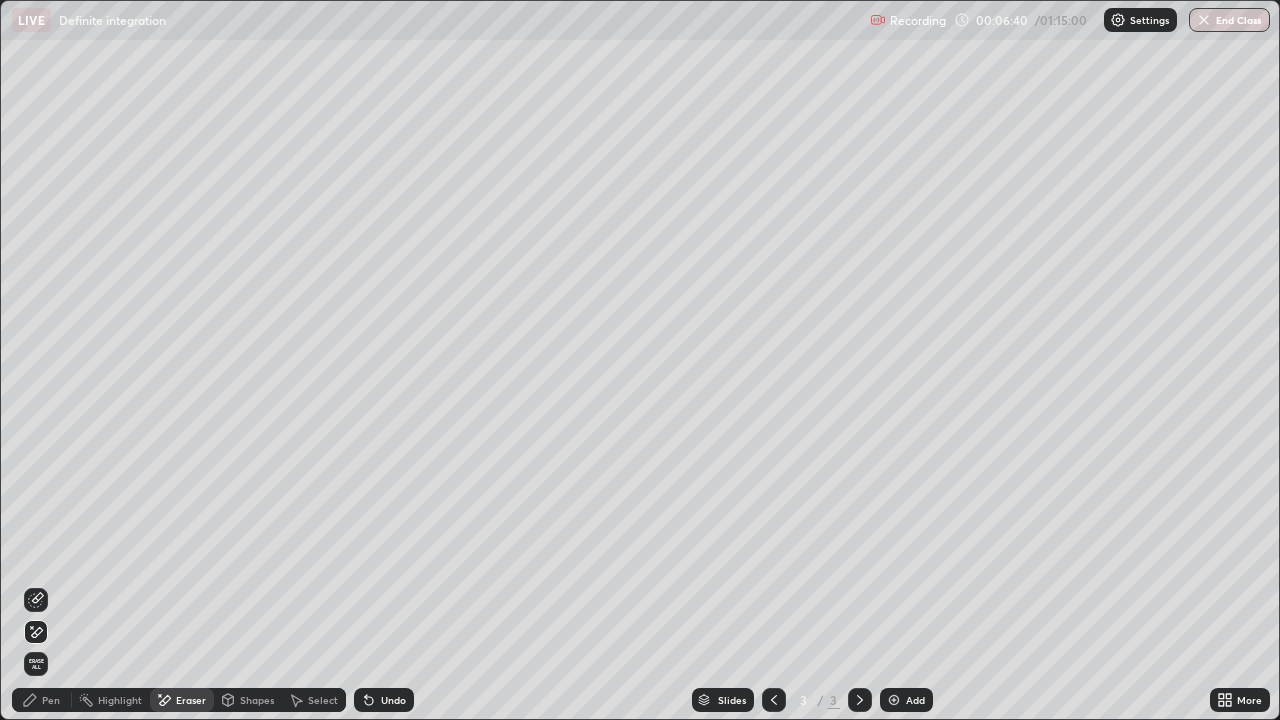 click on "Add" at bounding box center (915, 700) 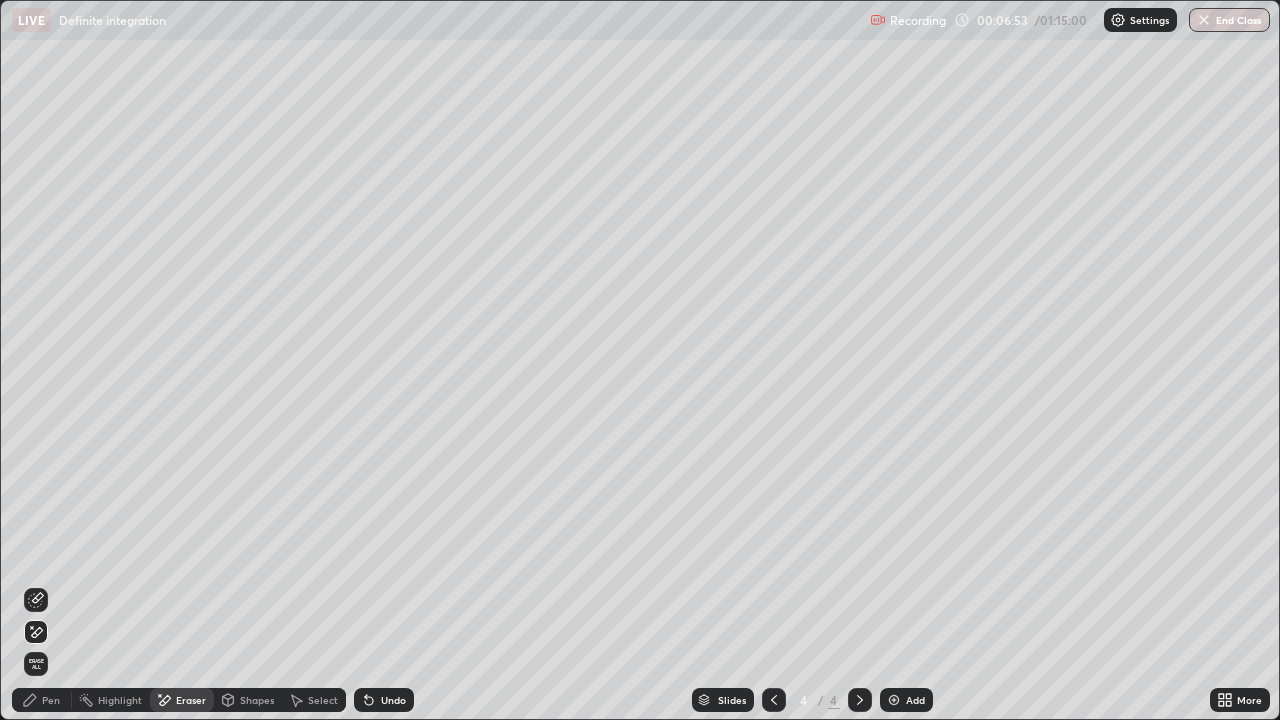 click on "Pen" at bounding box center (51, 700) 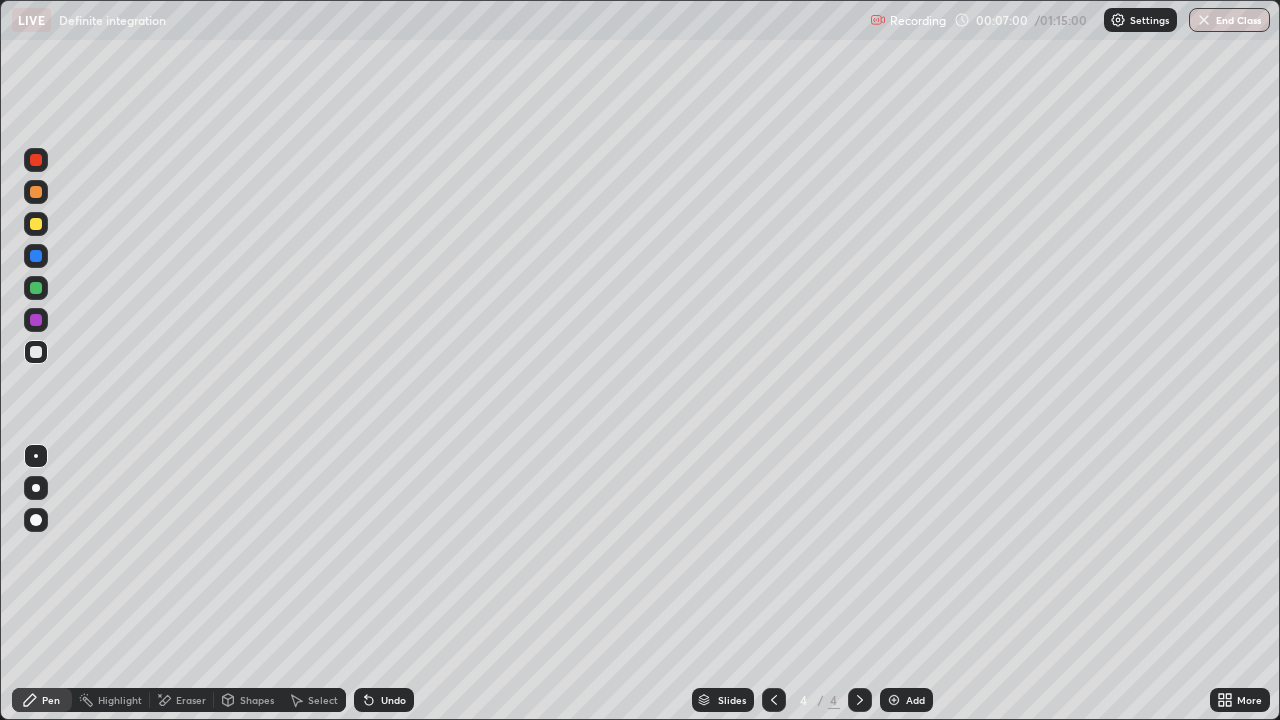 click at bounding box center [36, 224] 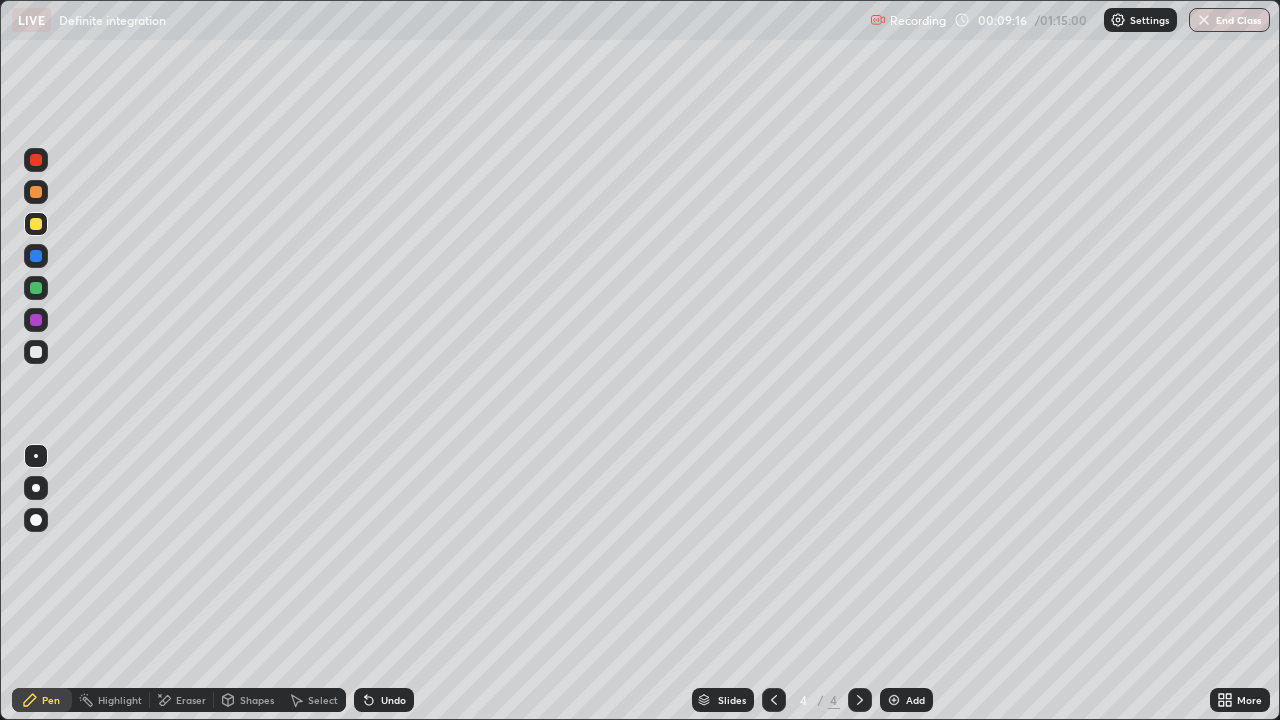 click on "Undo" at bounding box center (384, 700) 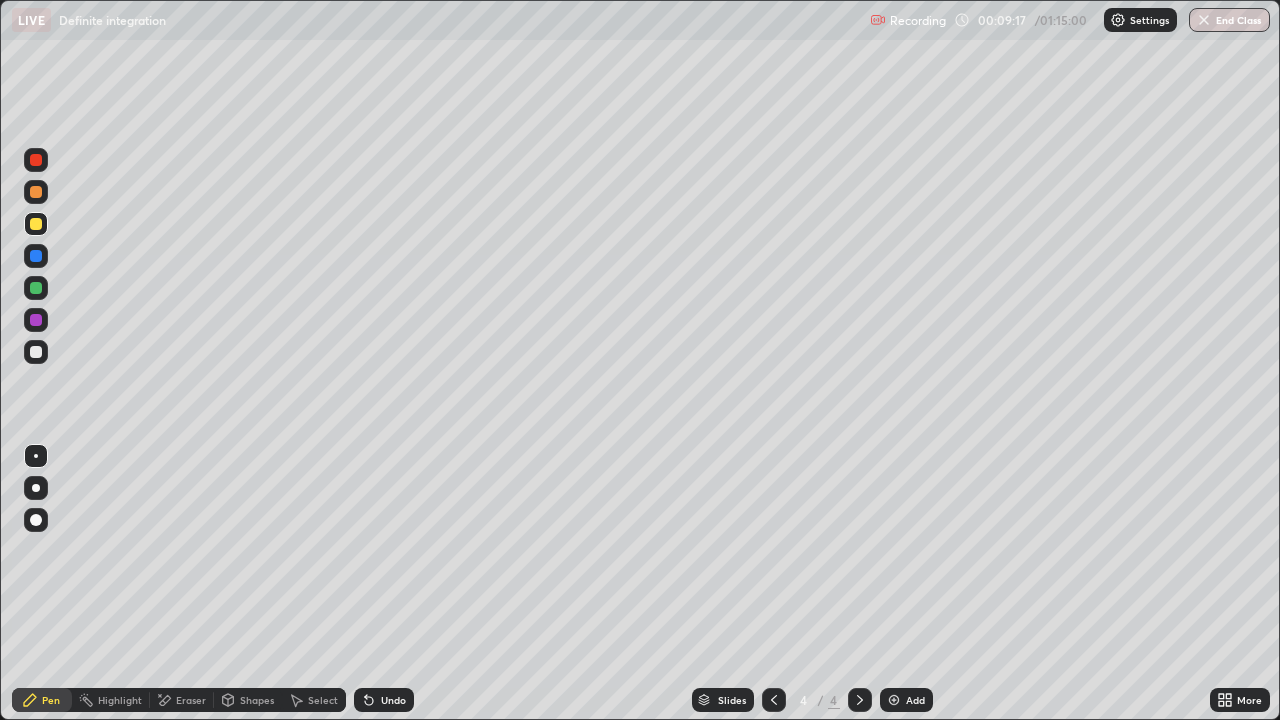 click on "Undo" at bounding box center (393, 700) 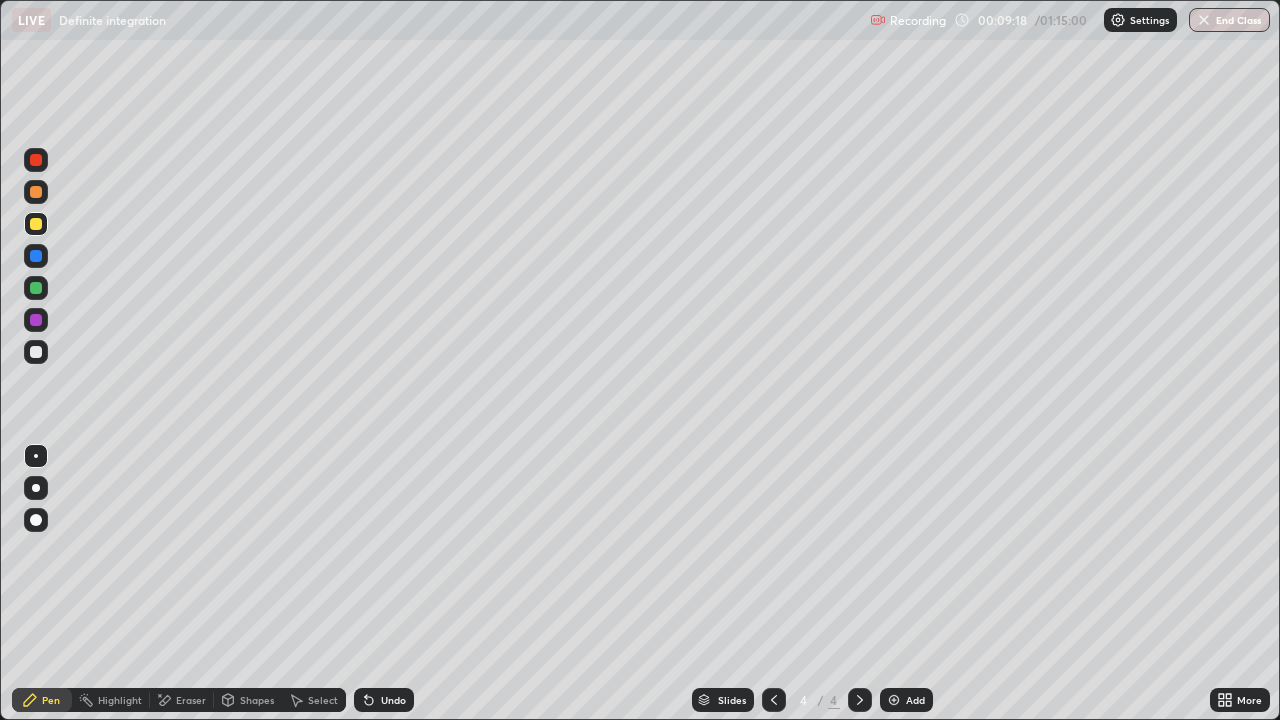 click on "Undo" at bounding box center [393, 700] 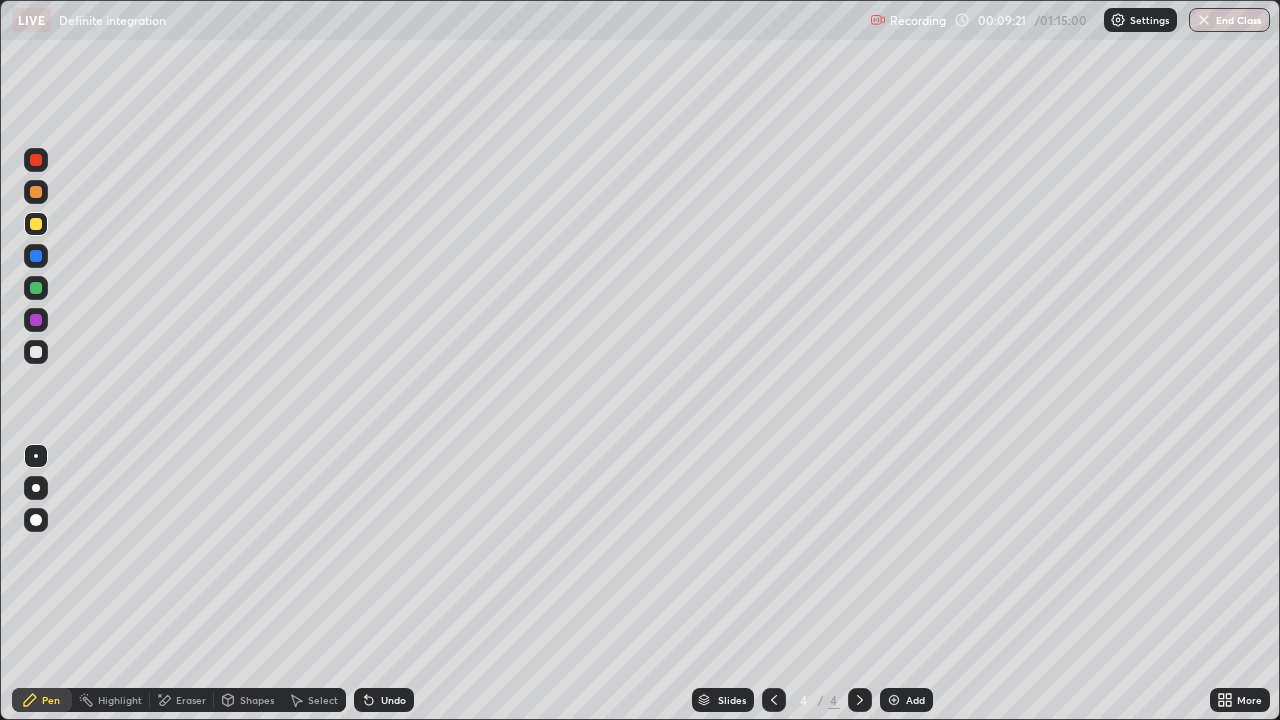 click on "Pen" at bounding box center (51, 700) 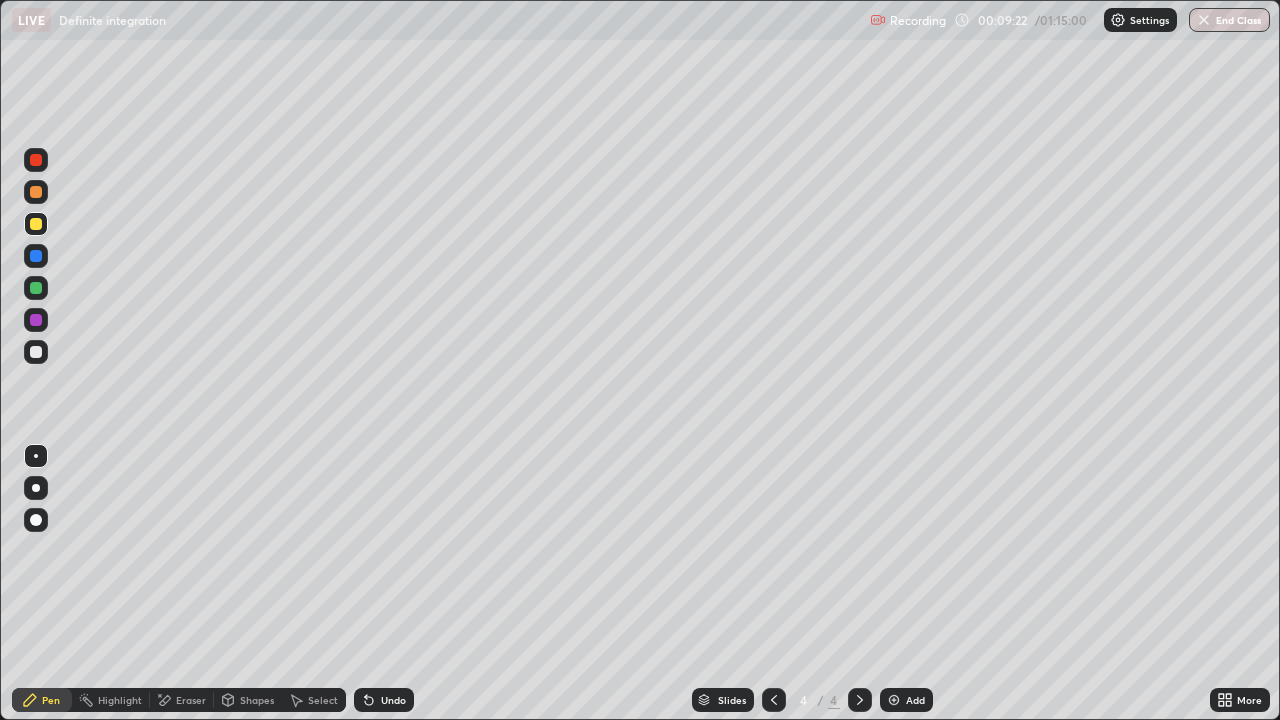click on "Eraser" at bounding box center [191, 700] 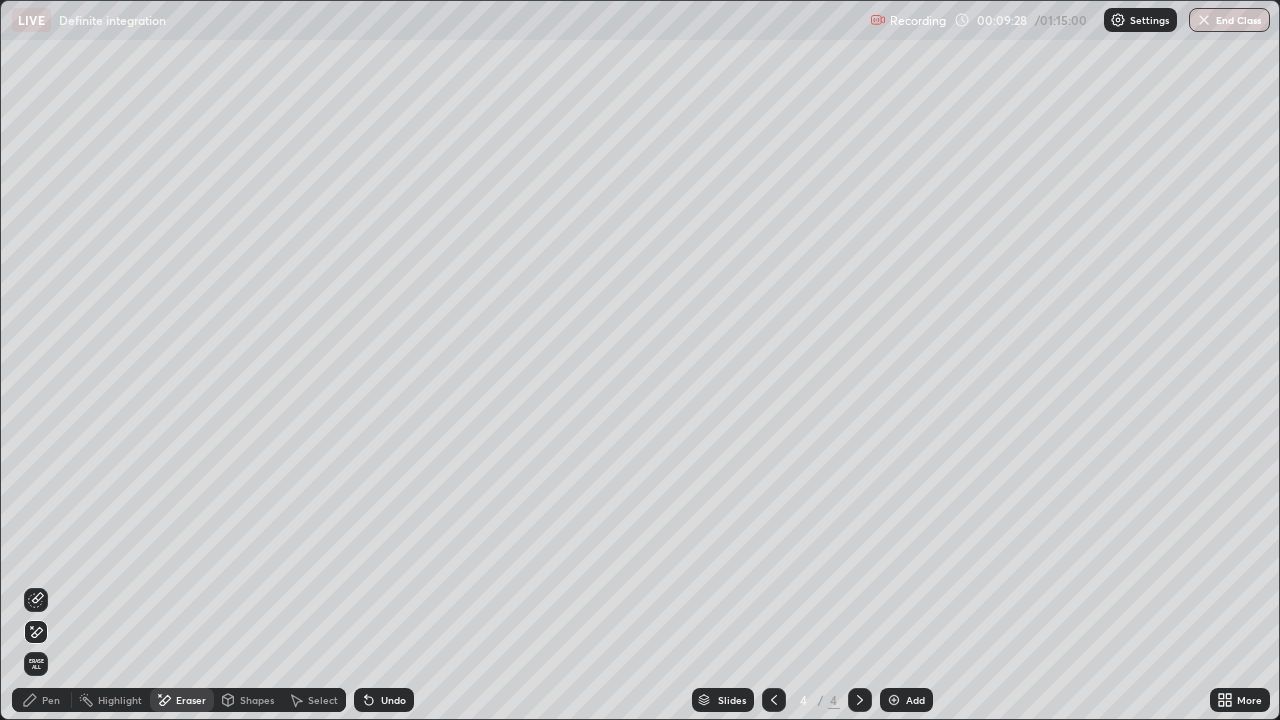 click on "Pen" at bounding box center (51, 700) 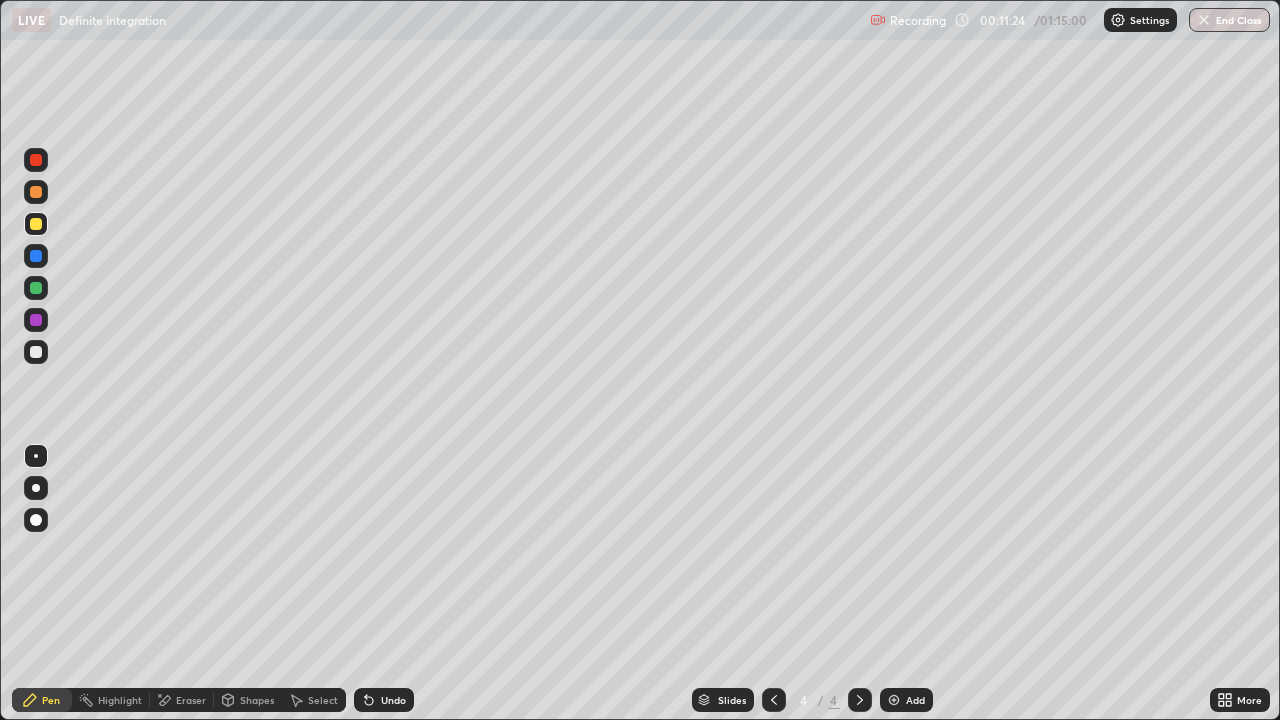 click on "Add" at bounding box center (915, 700) 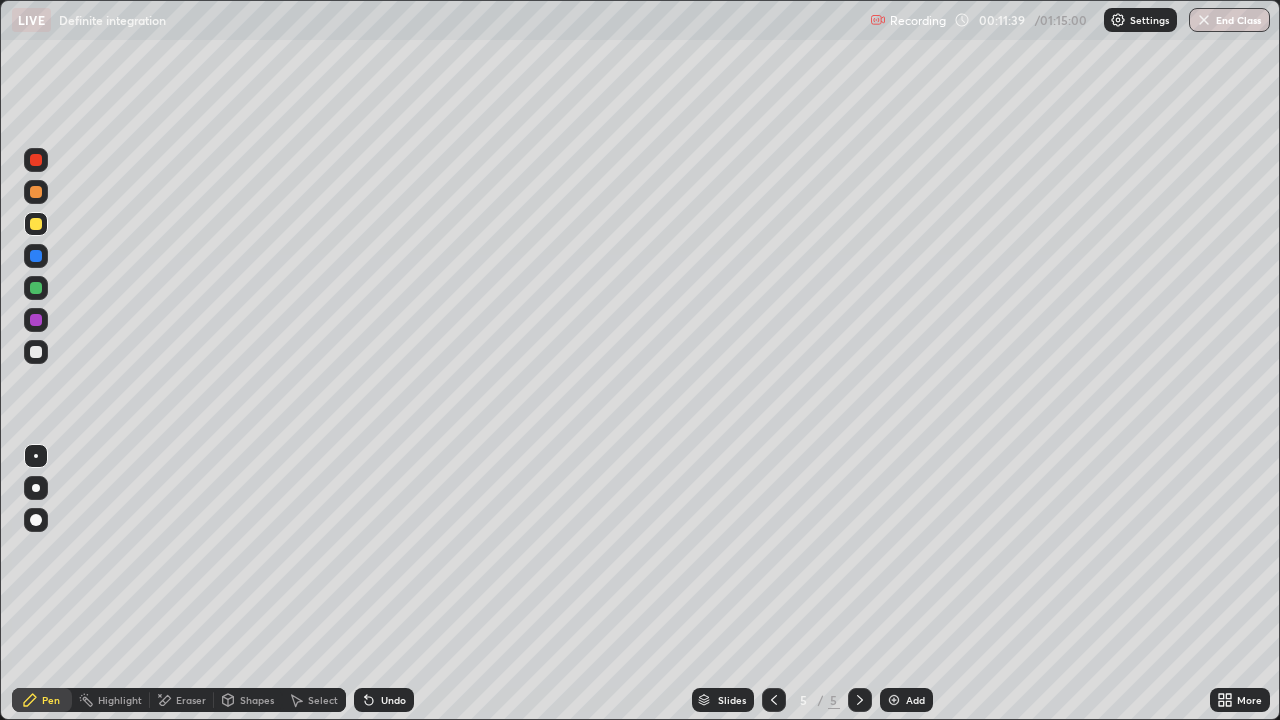 click at bounding box center (36, 352) 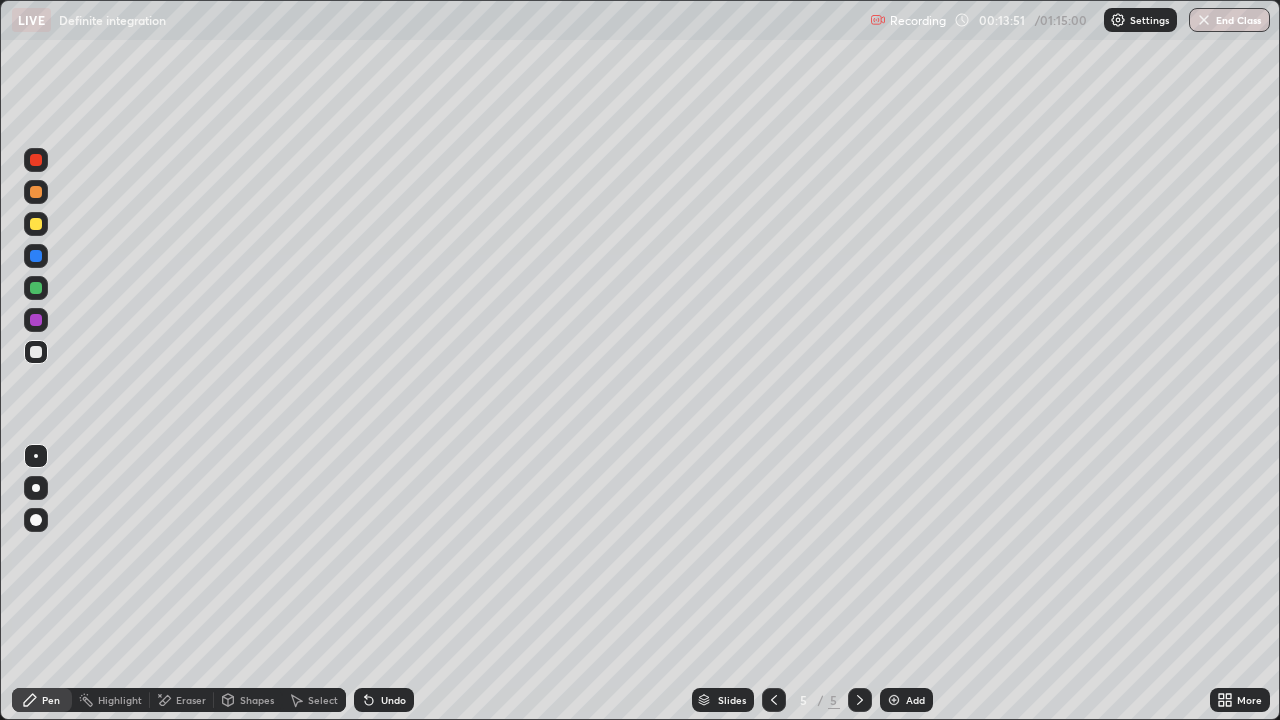 click at bounding box center [36, 224] 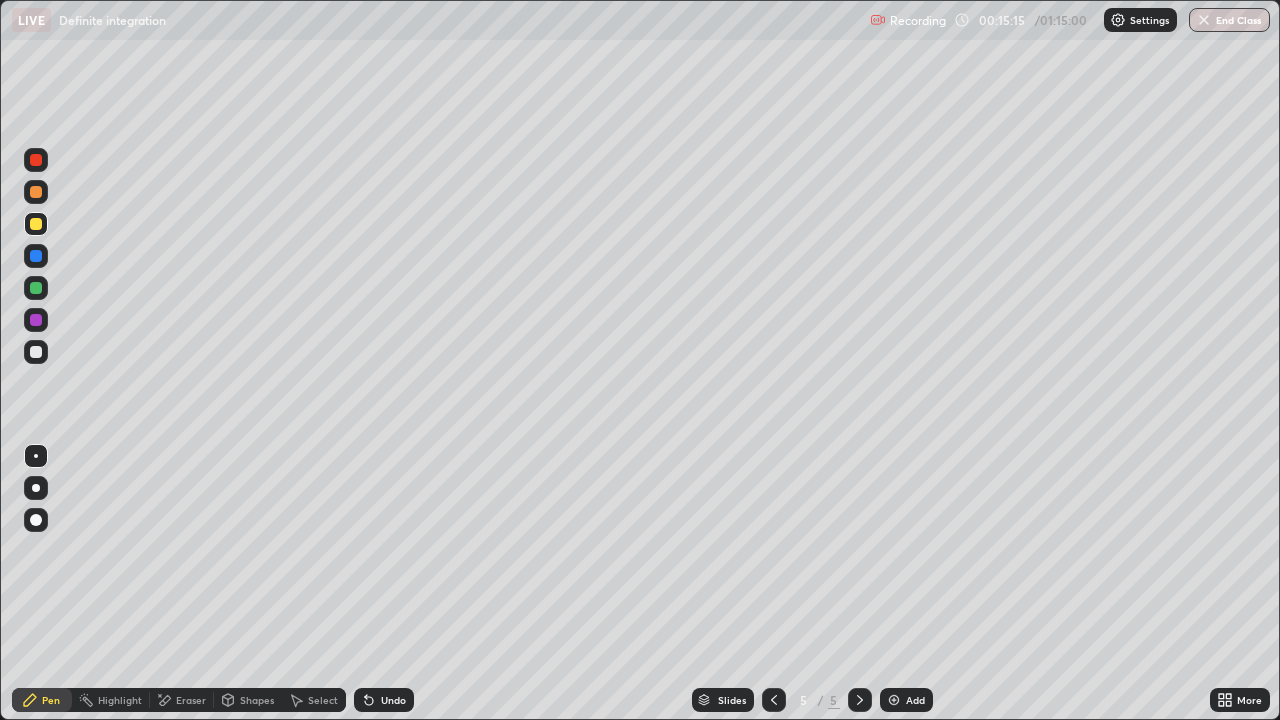 click on "Add" at bounding box center [906, 700] 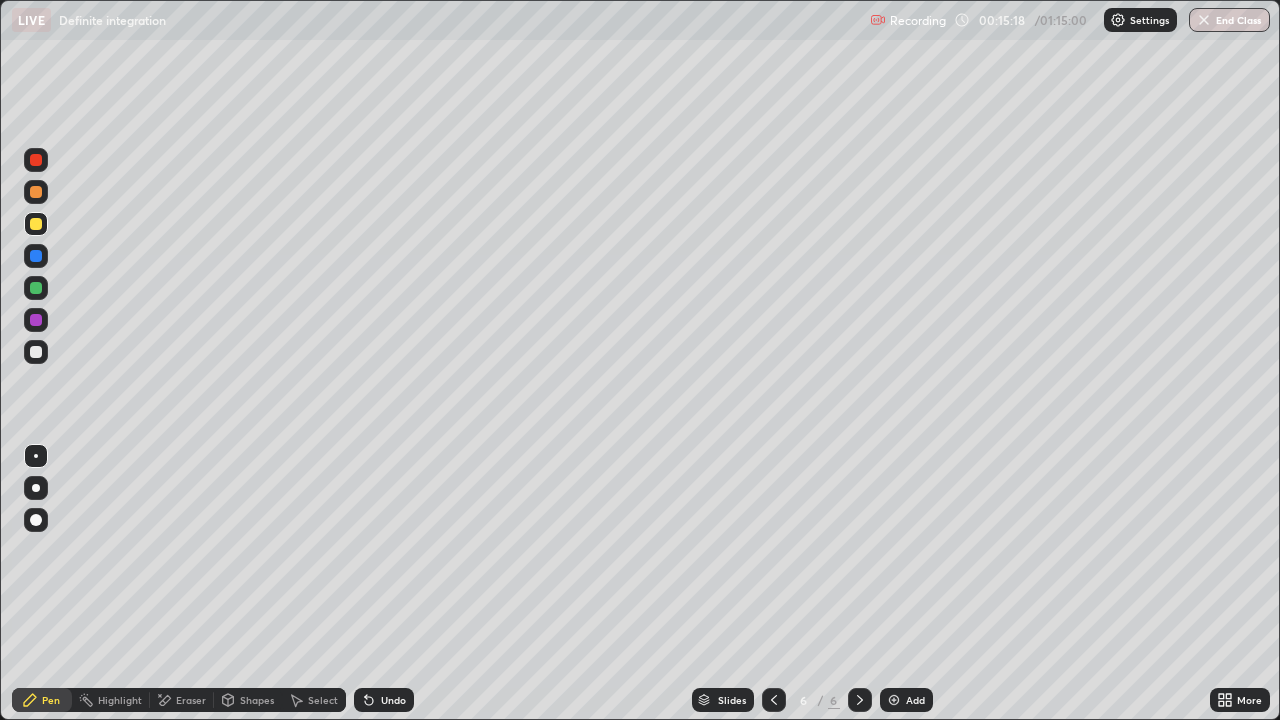 click at bounding box center [36, 224] 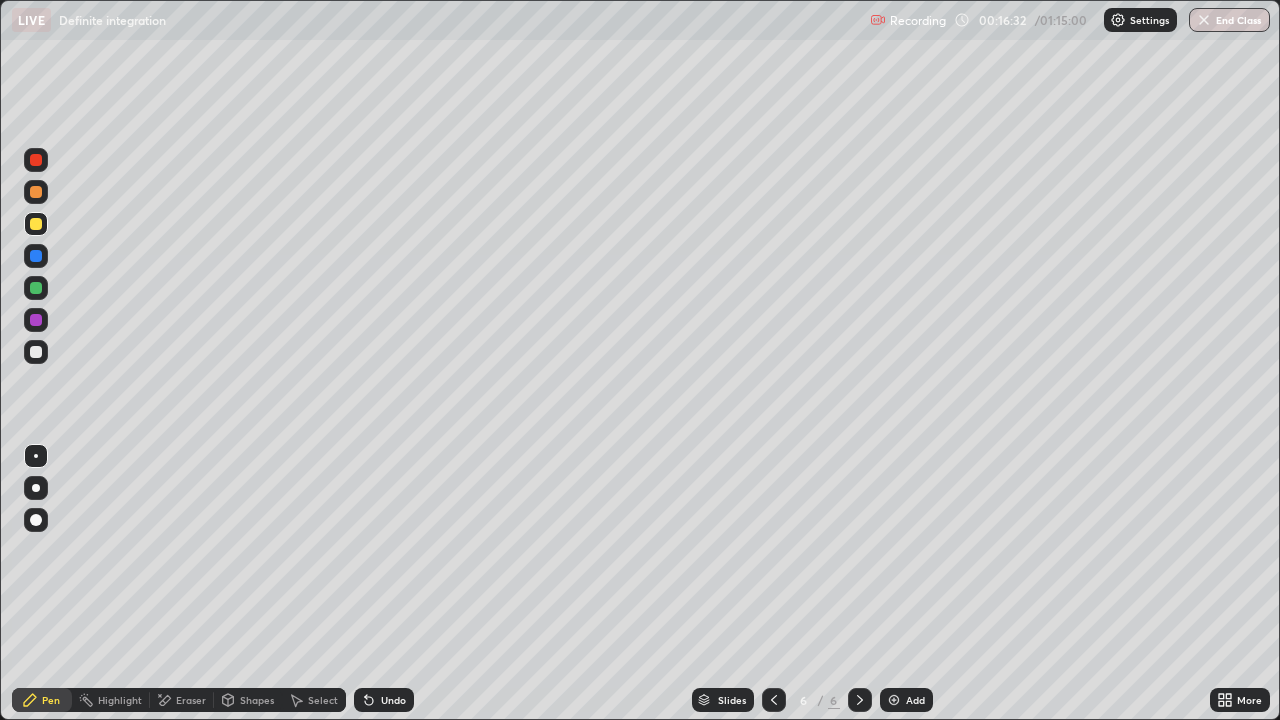 click on "Undo" at bounding box center [384, 700] 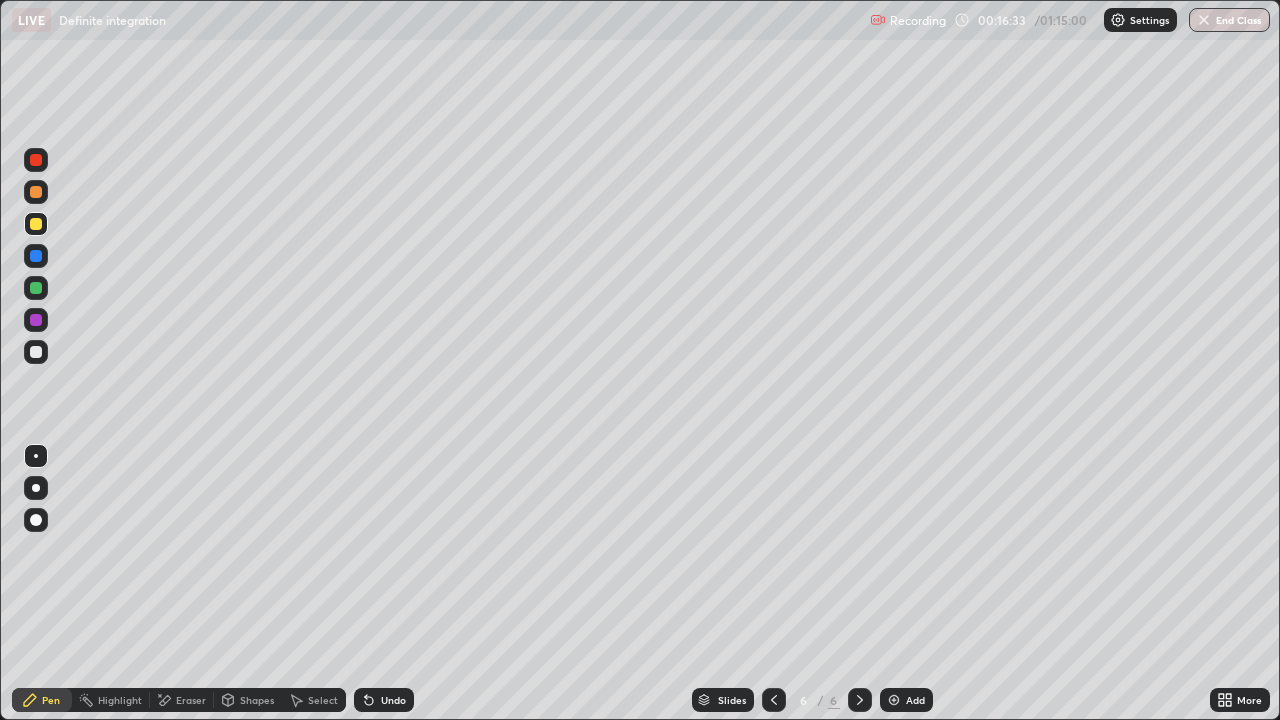 click on "Undo" at bounding box center (384, 700) 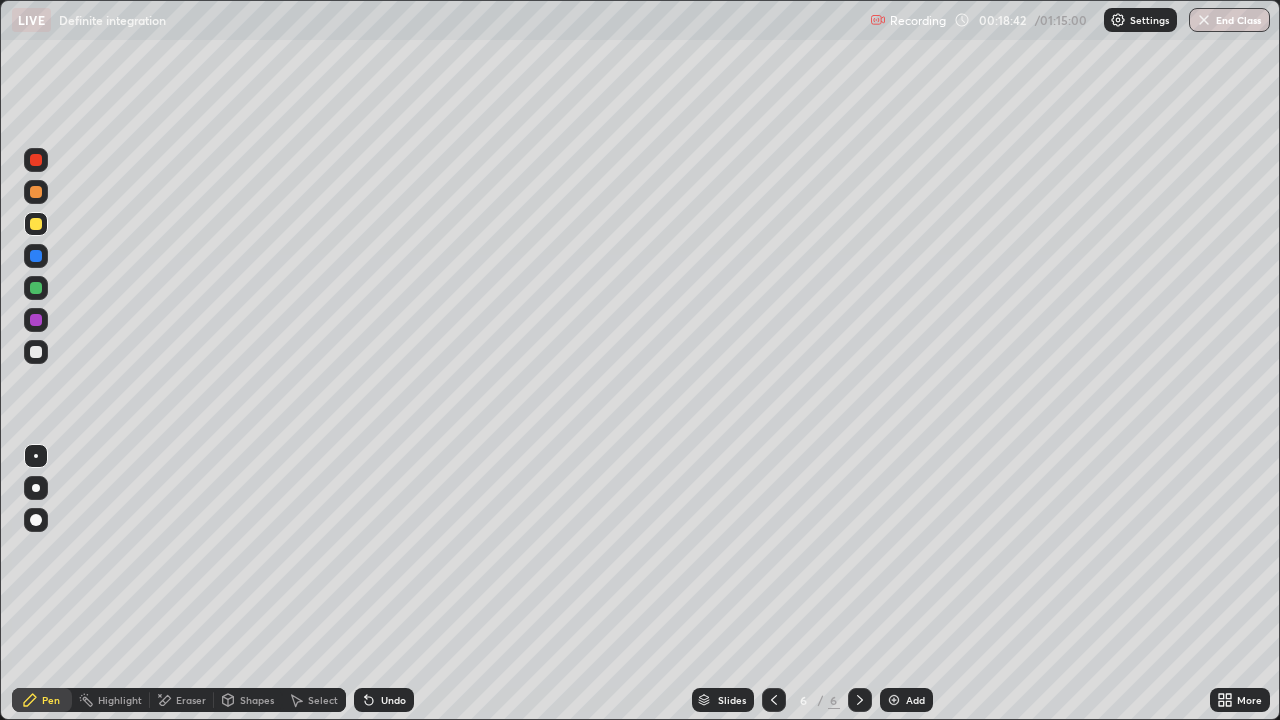 click on "Undo" at bounding box center [393, 700] 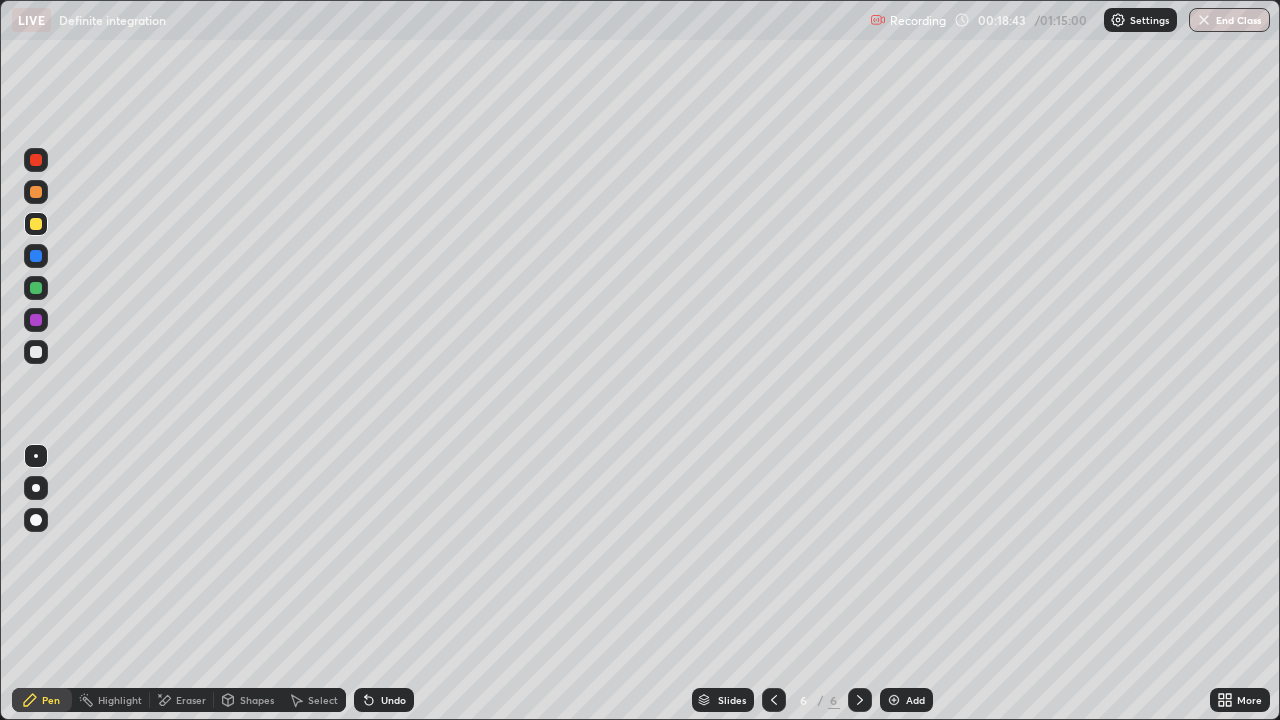click 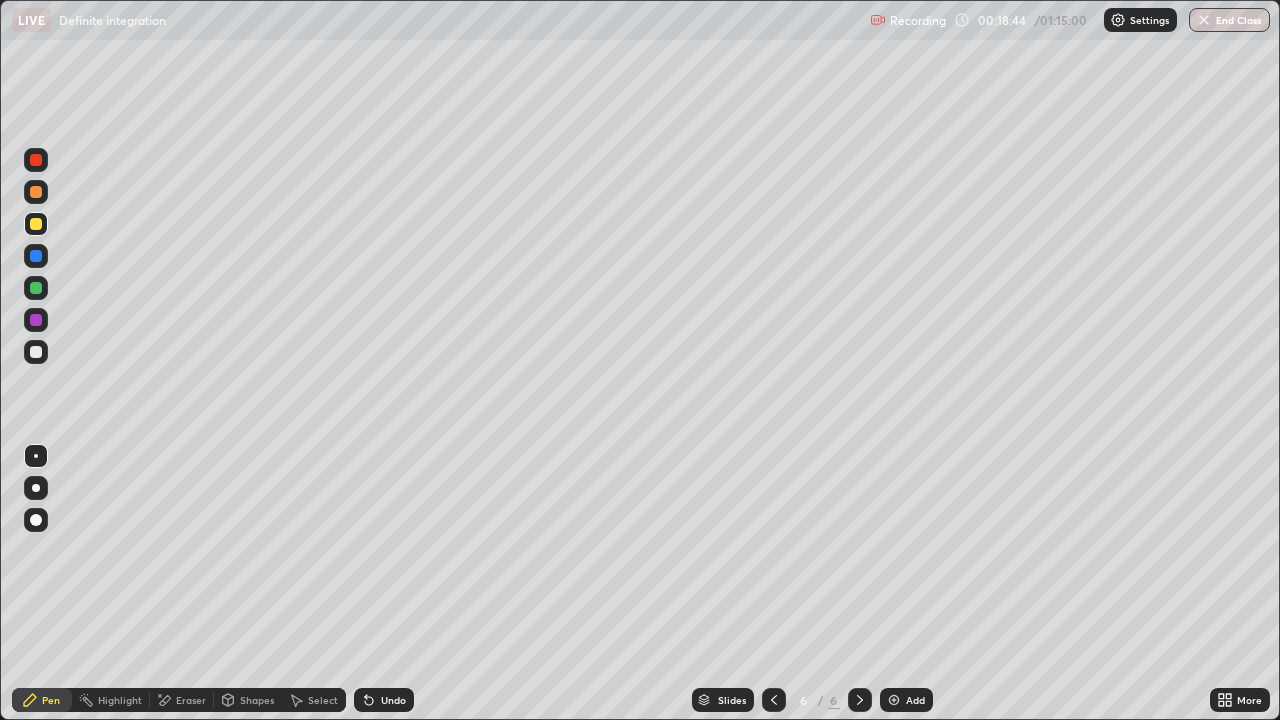 click on "Pen" at bounding box center [51, 700] 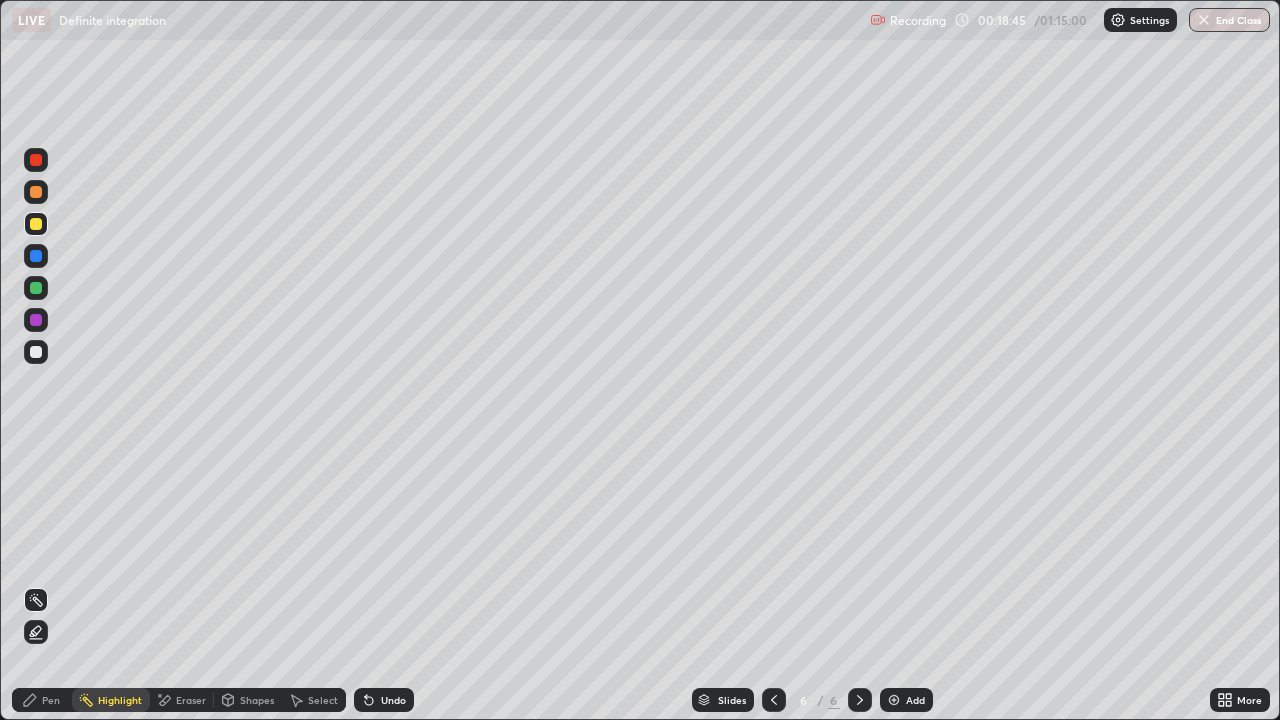 click on "Eraser" at bounding box center (191, 700) 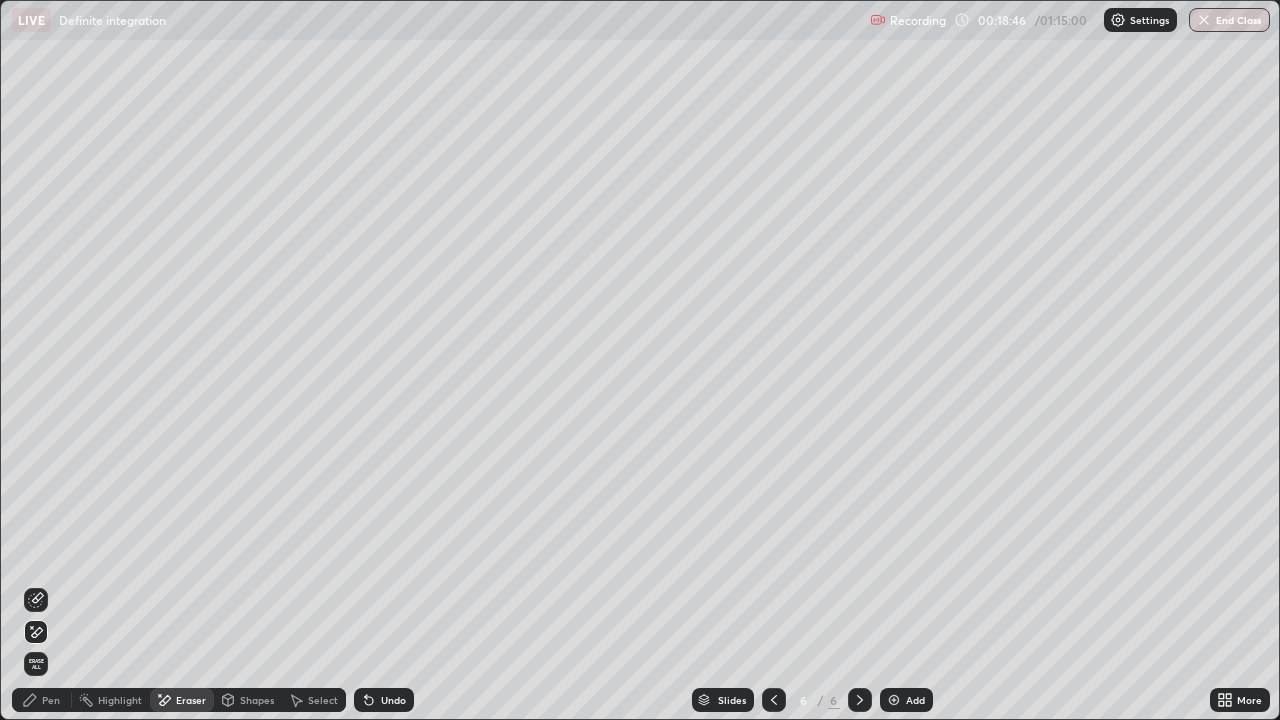 click 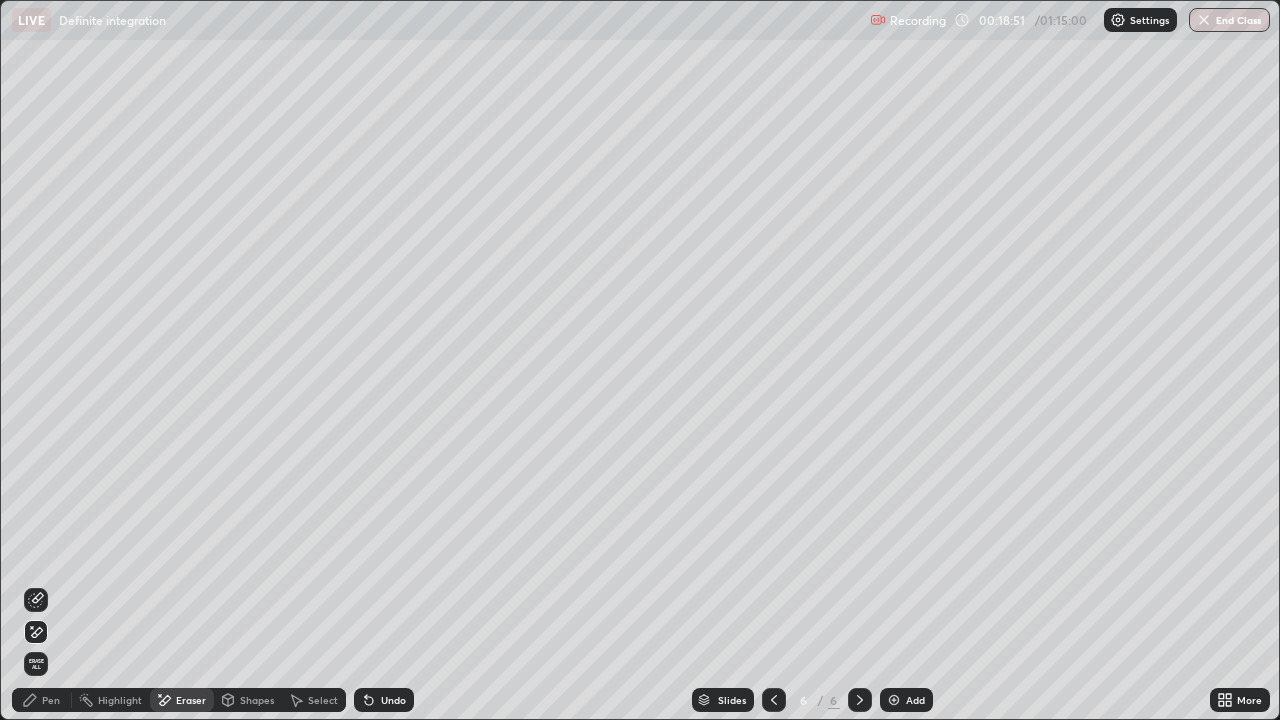 click on "Pen" at bounding box center (51, 700) 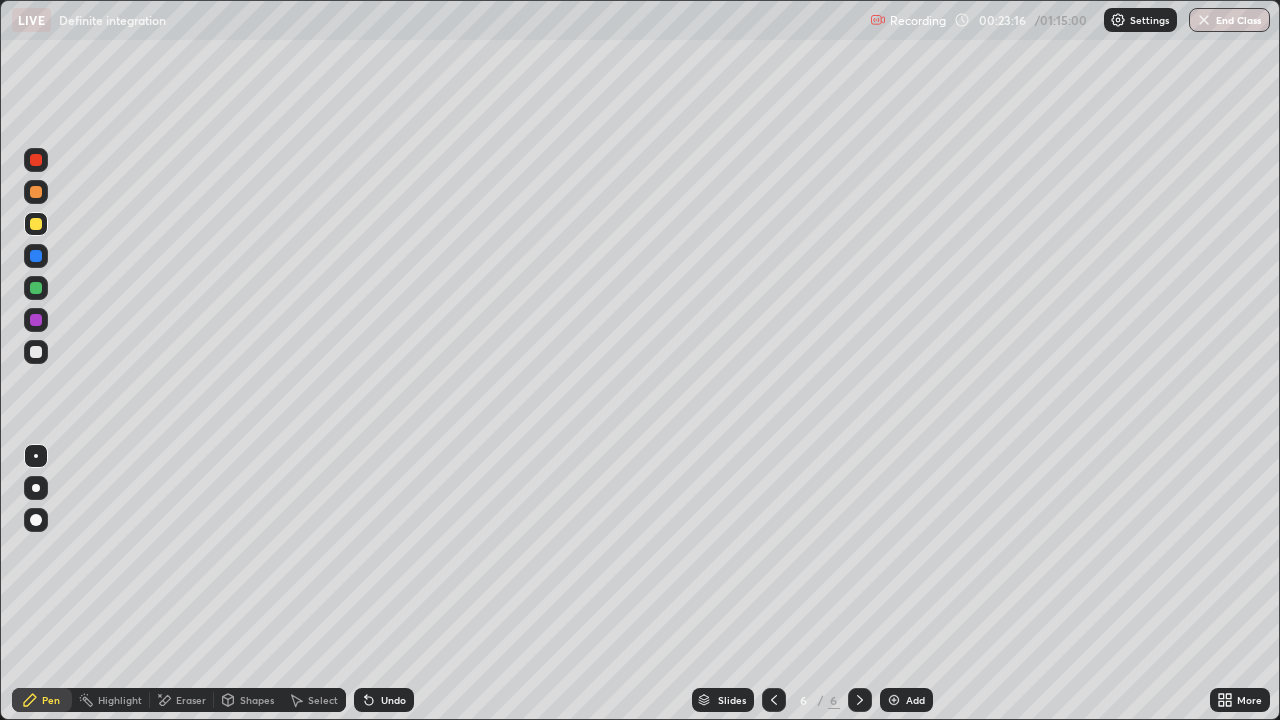 click on "Add" at bounding box center [906, 700] 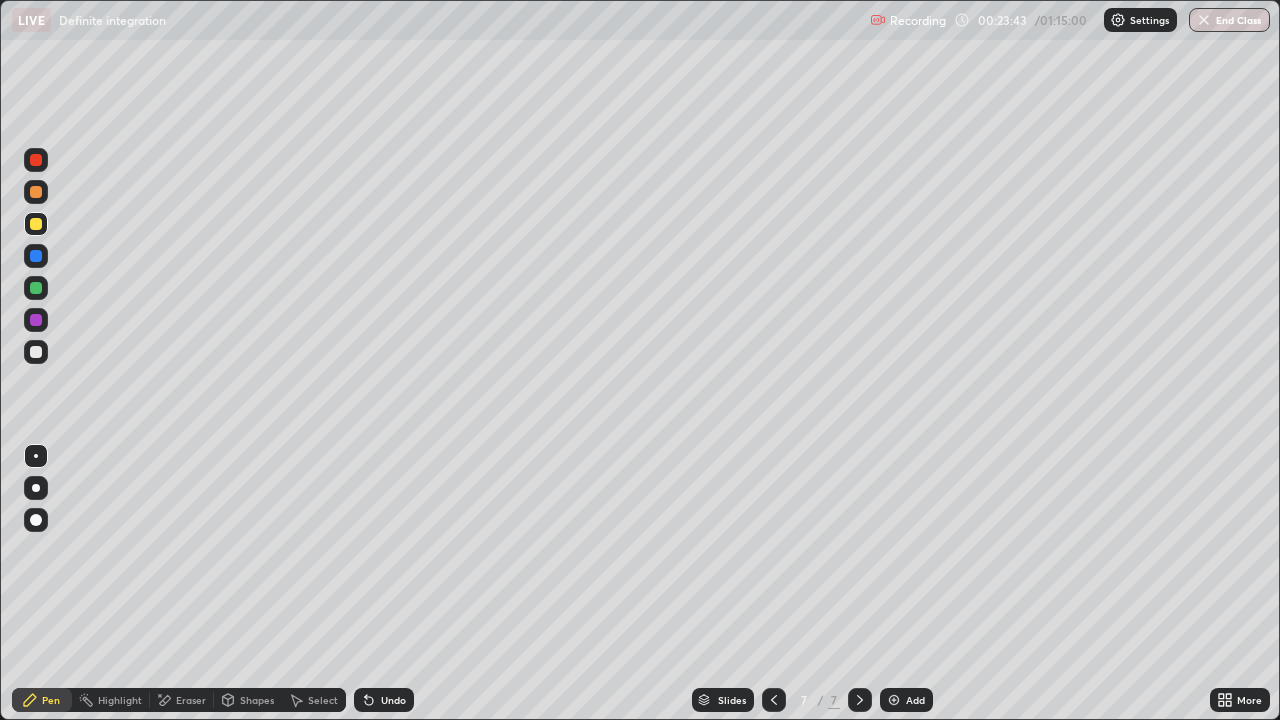 click at bounding box center [36, 352] 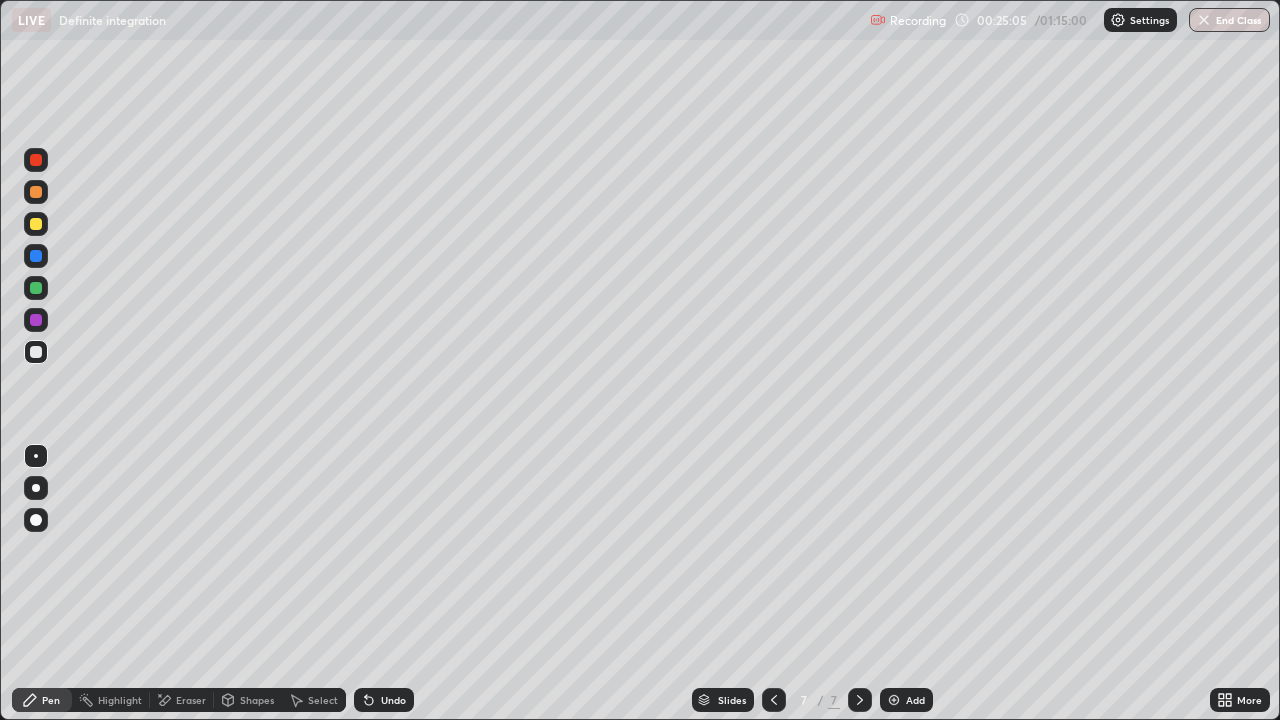 click 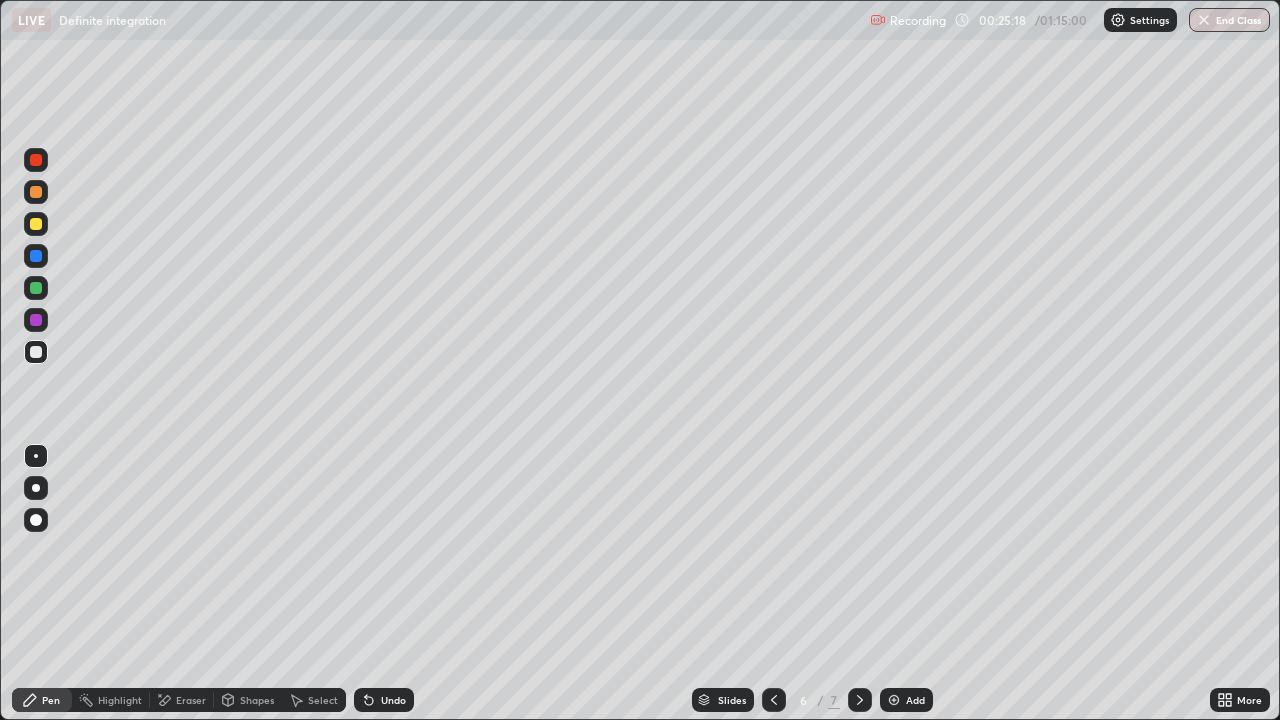 click 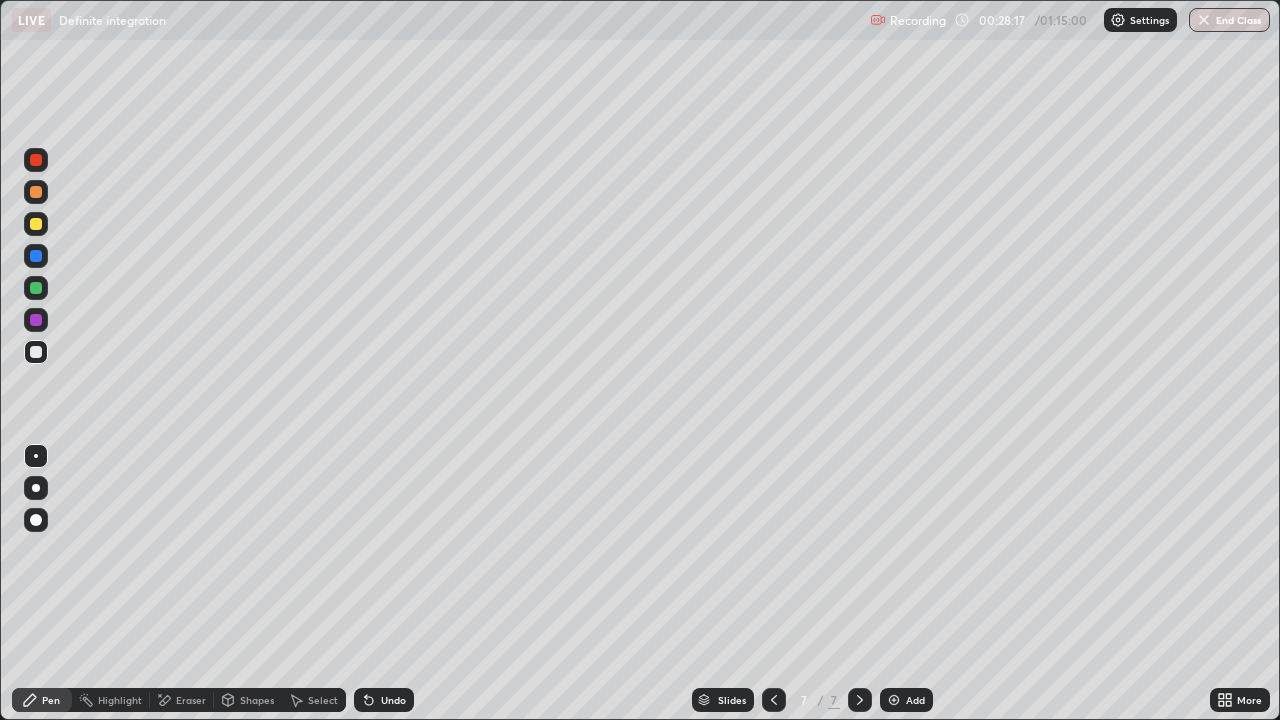 click on "Add" at bounding box center (906, 700) 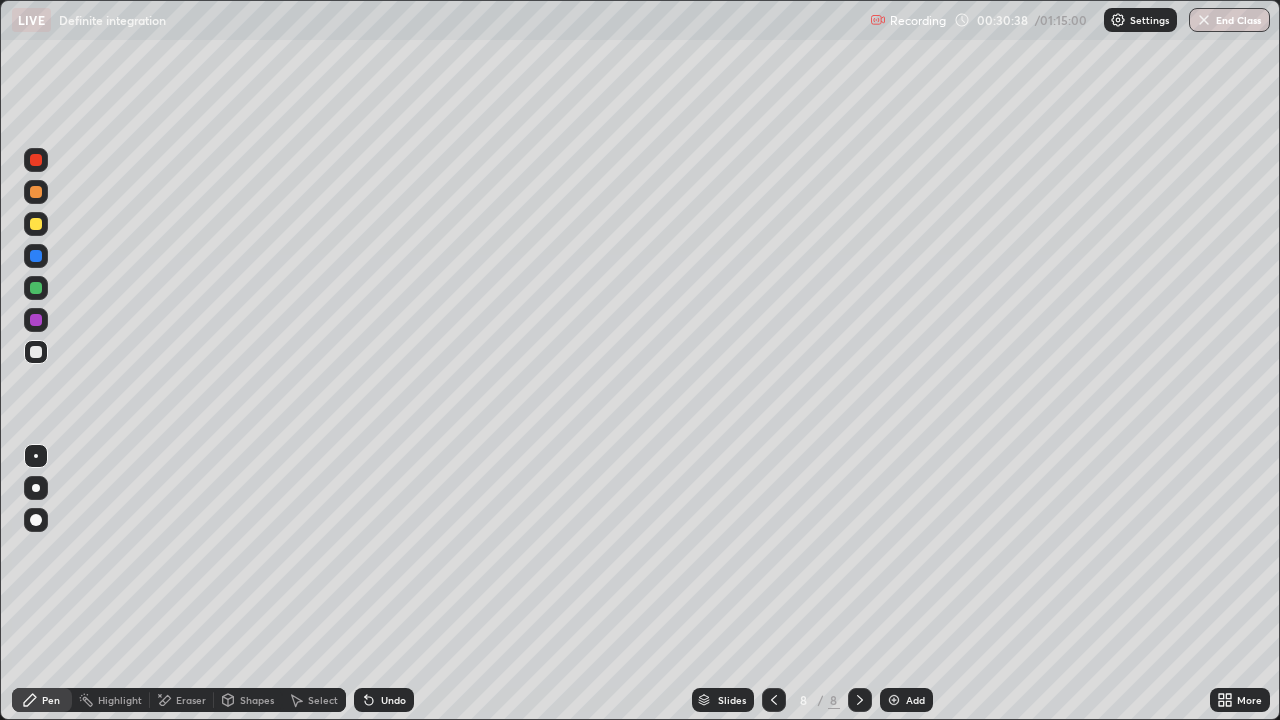 click on "Undo" at bounding box center (393, 700) 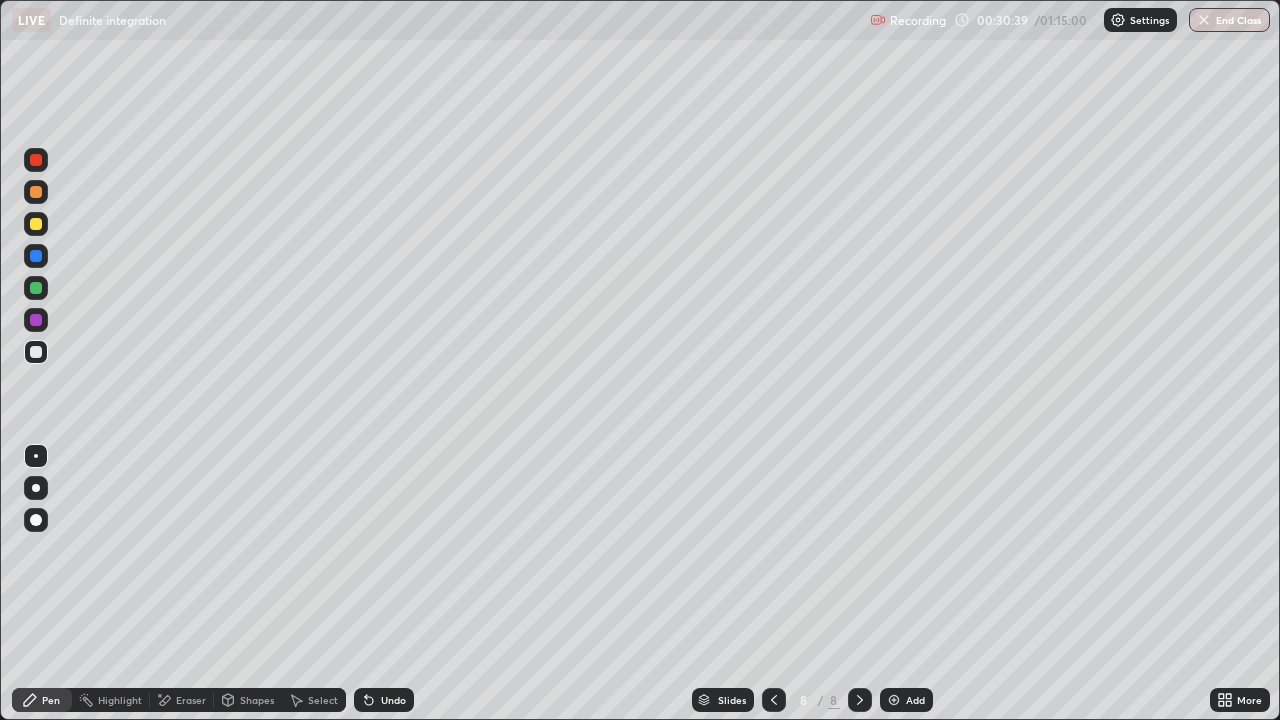 click on "Undo" at bounding box center (393, 700) 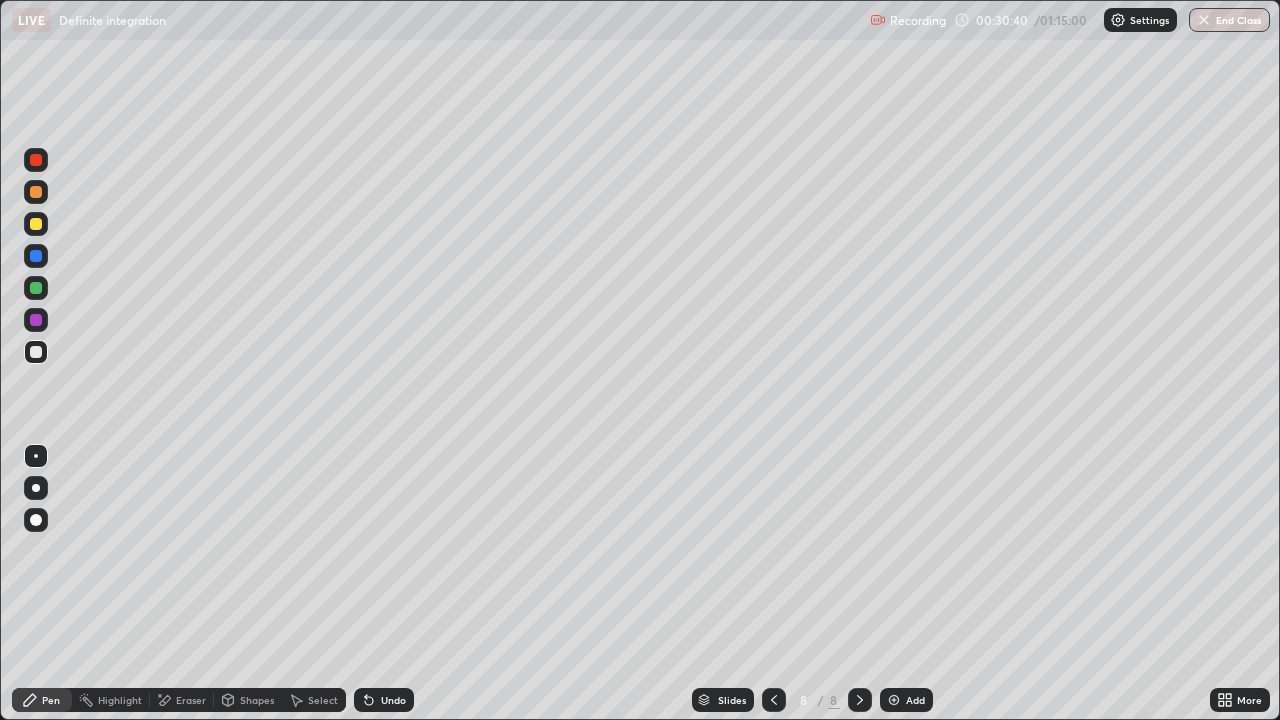click on "Undo" at bounding box center (384, 700) 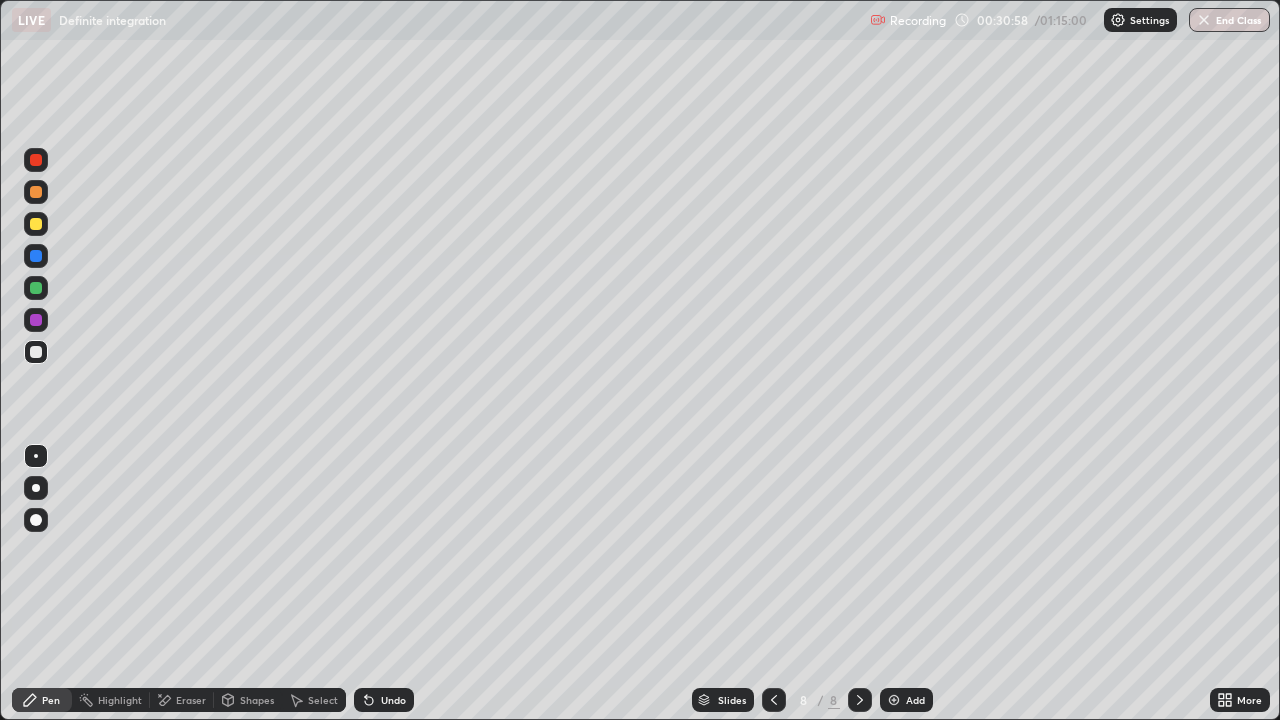click 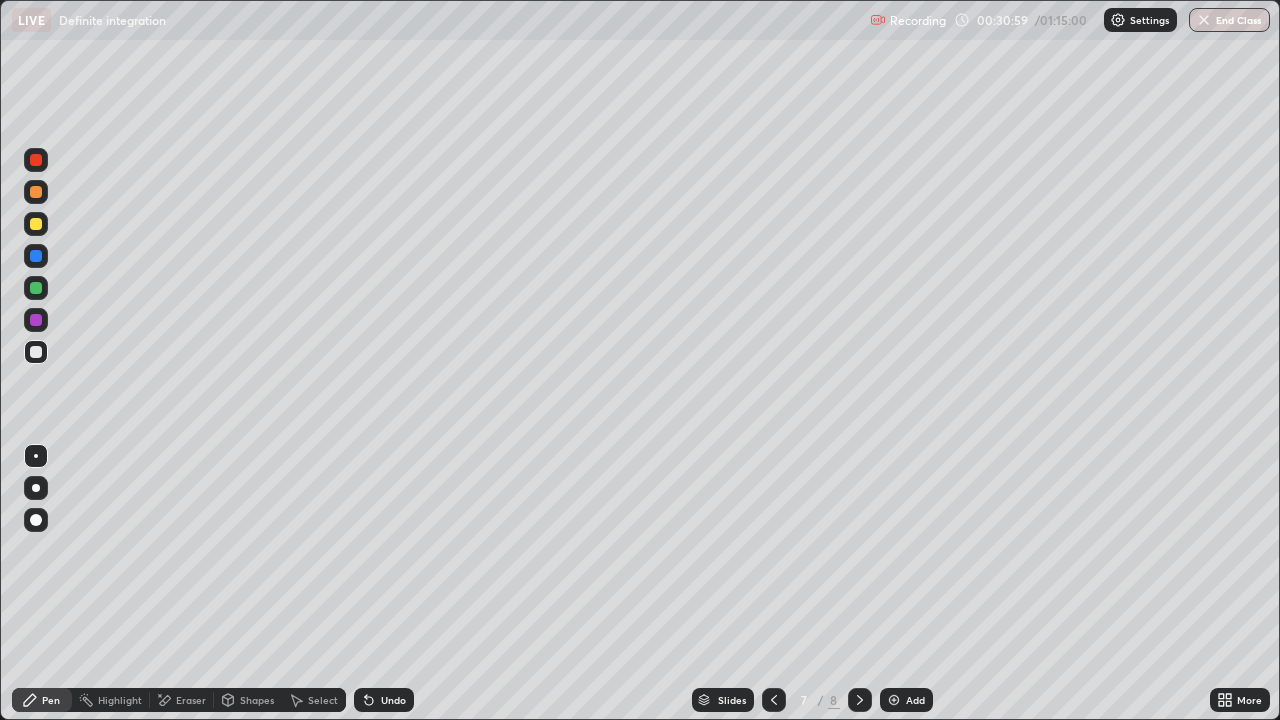 click 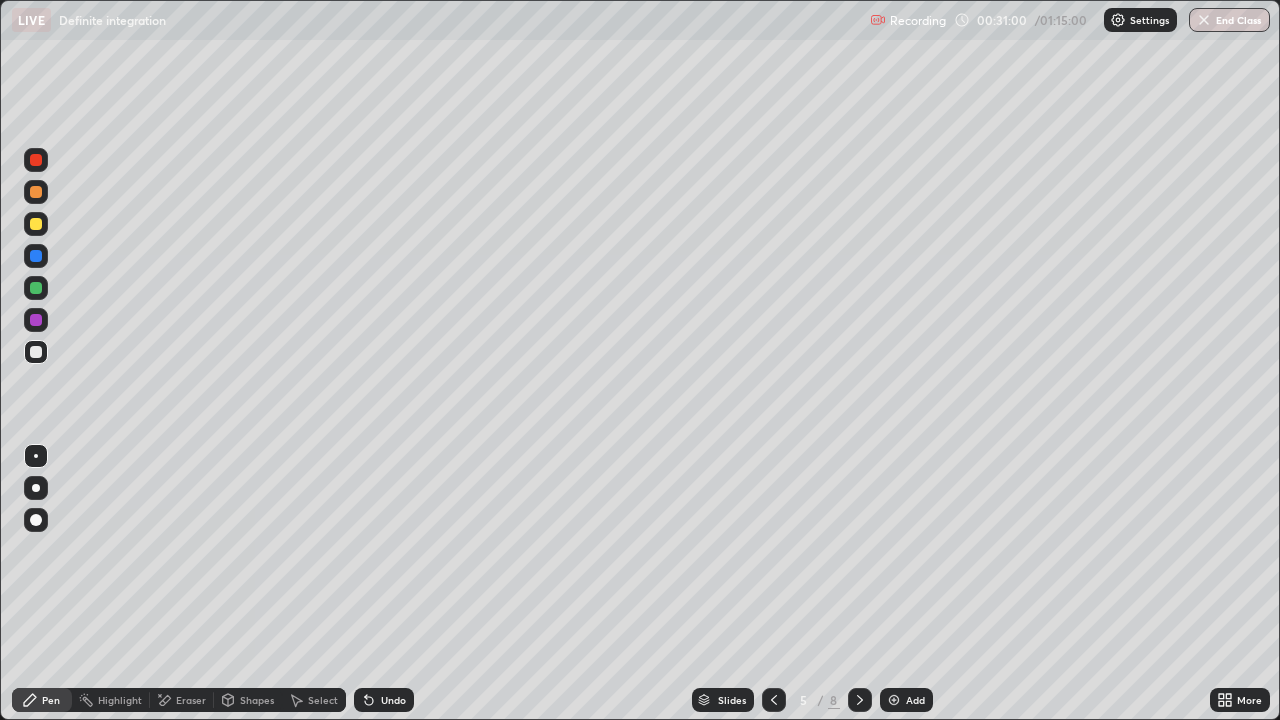 click 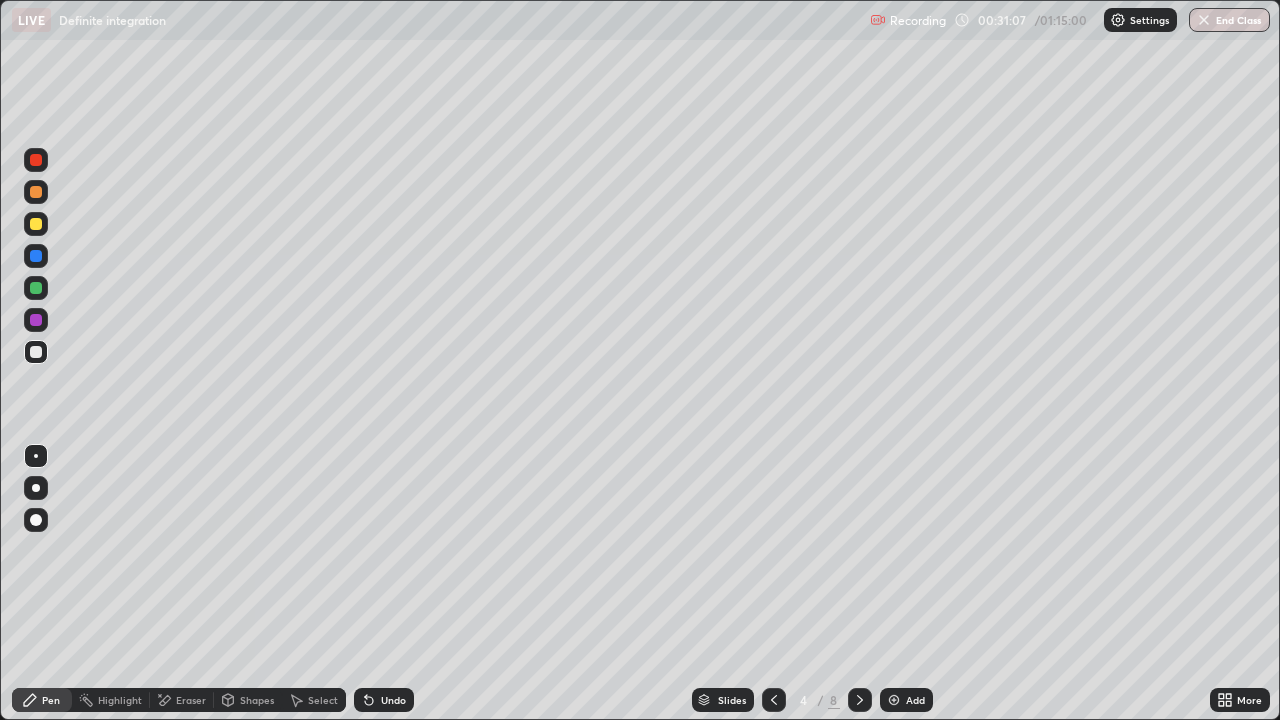 click 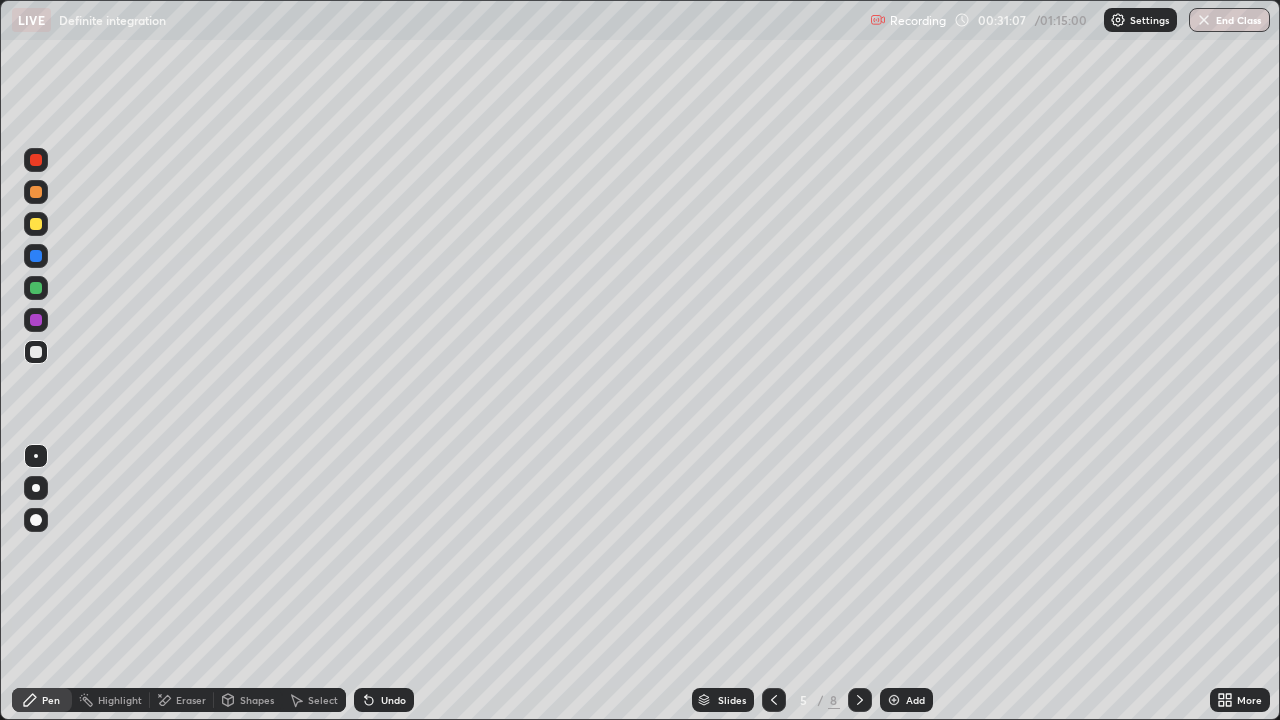 click 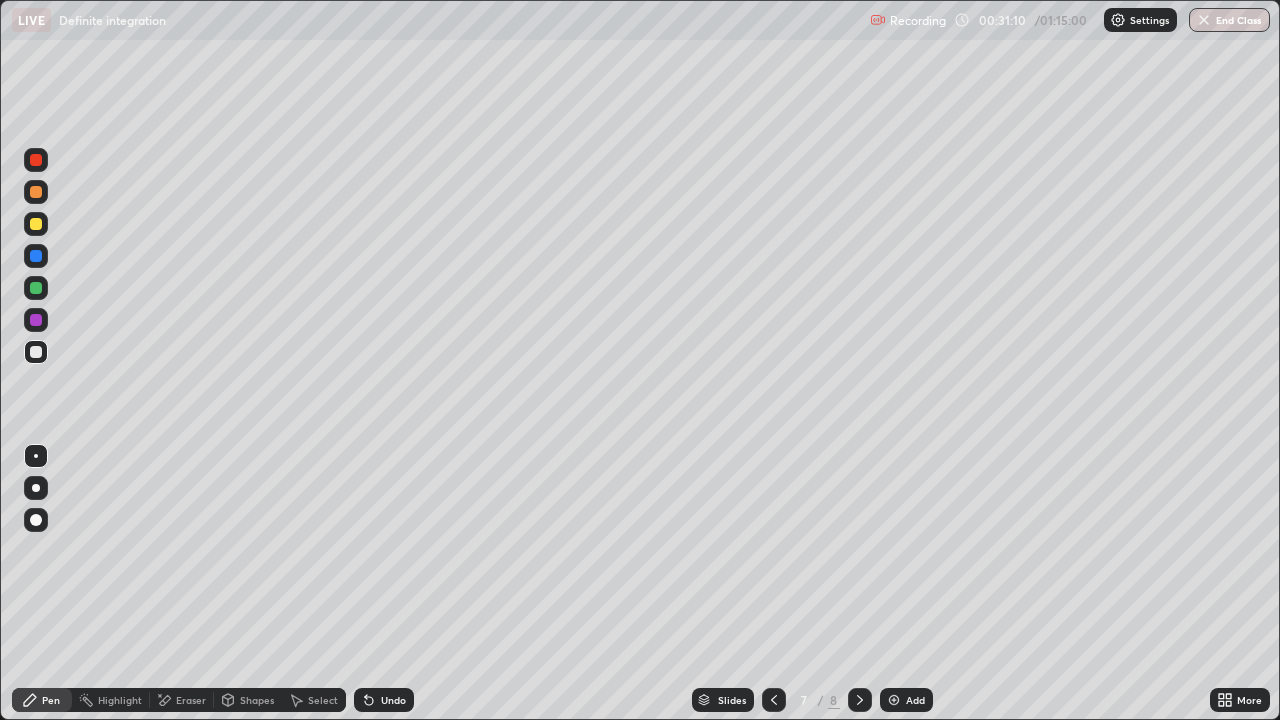 click 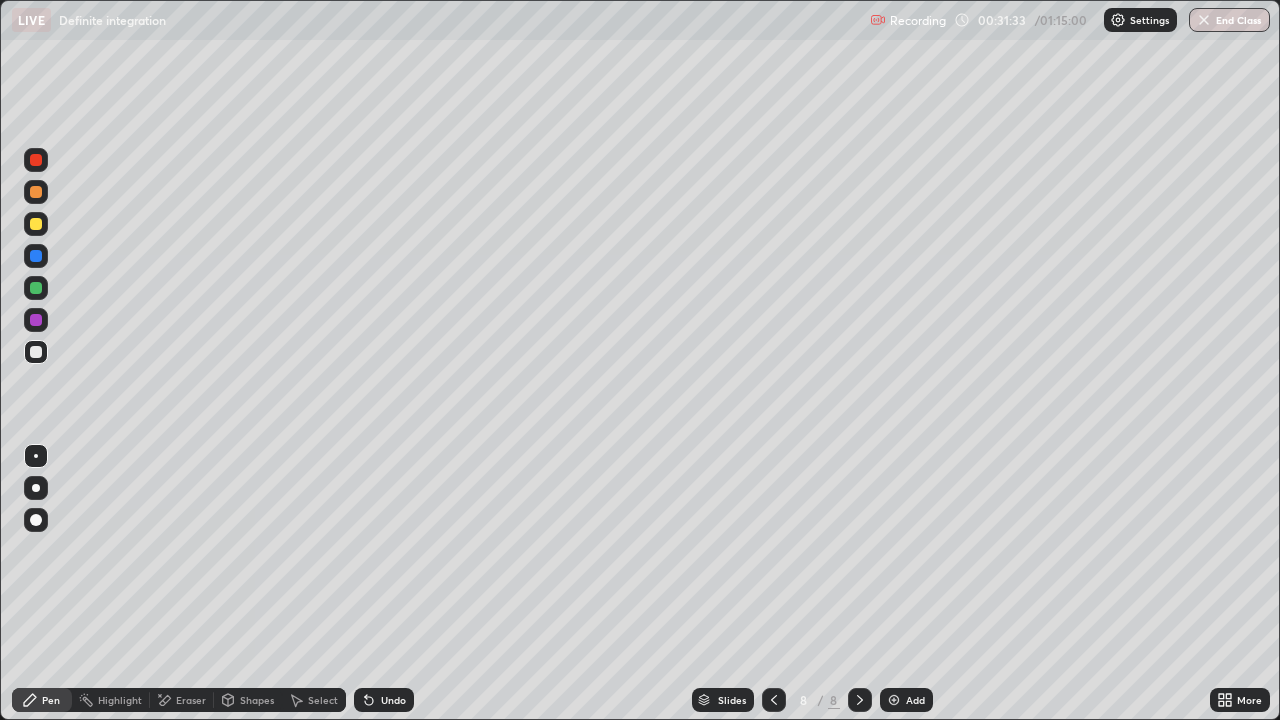 click on "Undo" at bounding box center [393, 700] 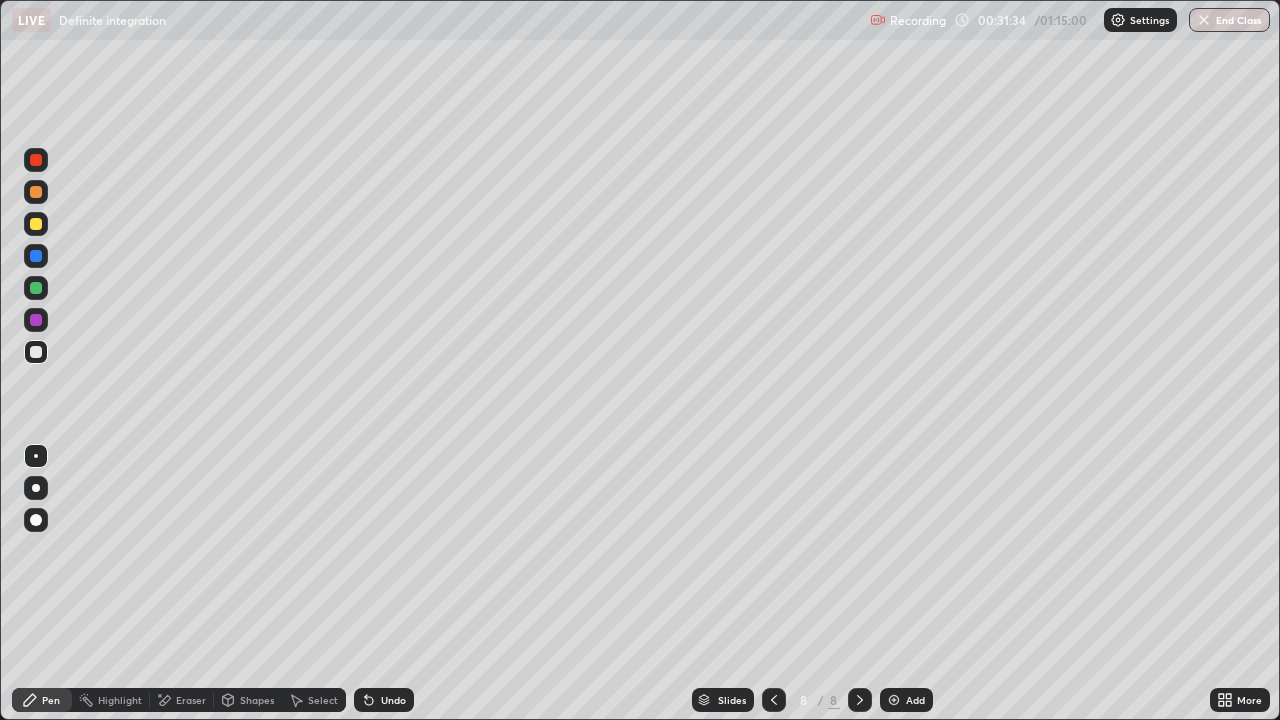 click on "Undo" at bounding box center [393, 700] 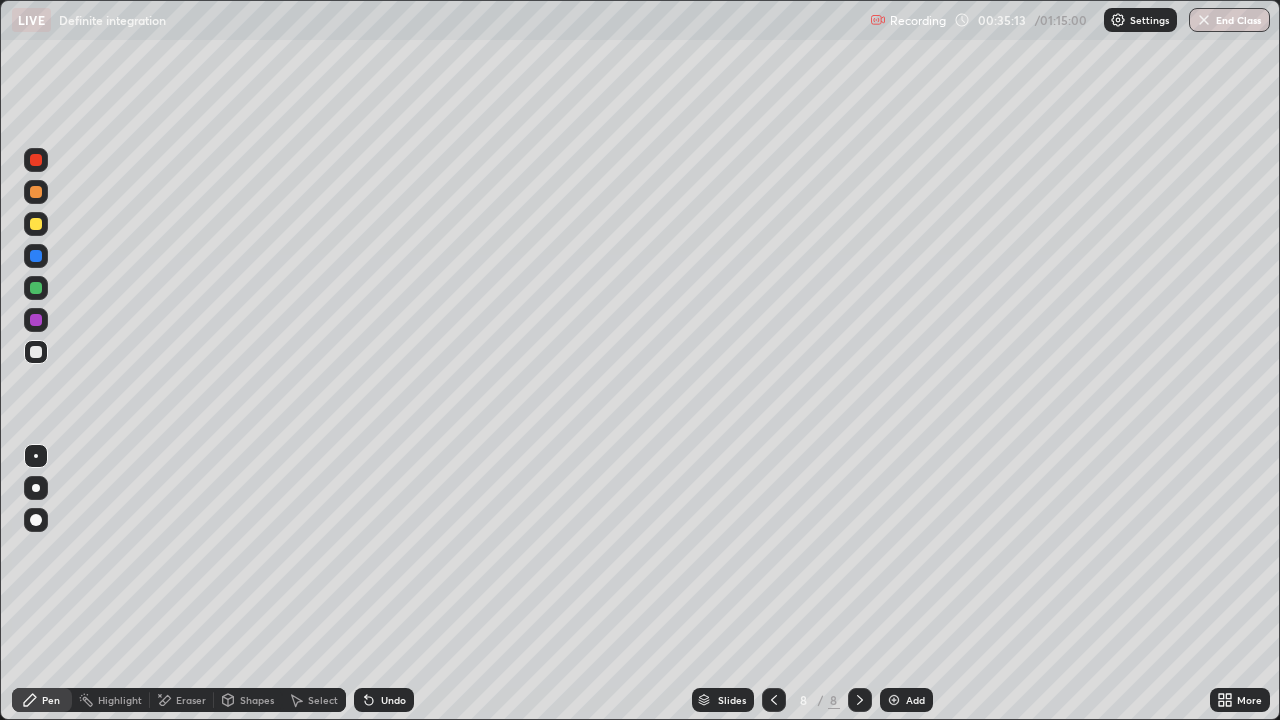 click on "Add" at bounding box center (906, 700) 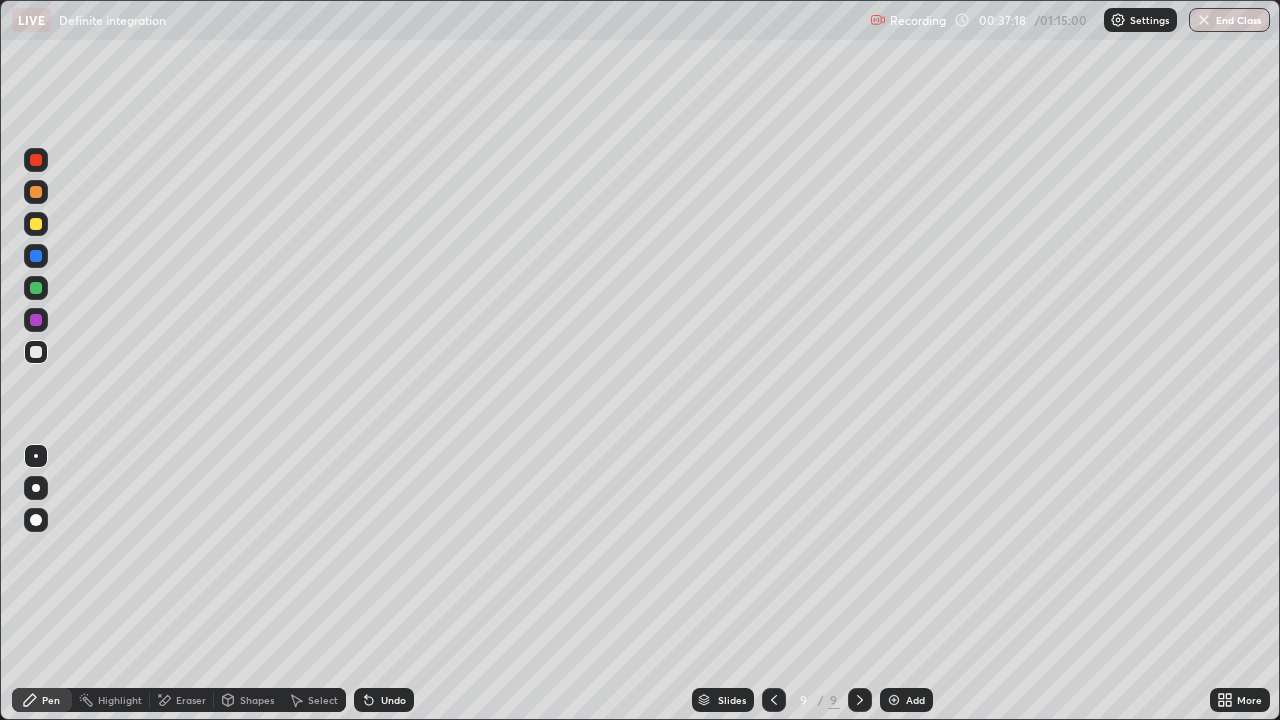 click at bounding box center [36, 224] 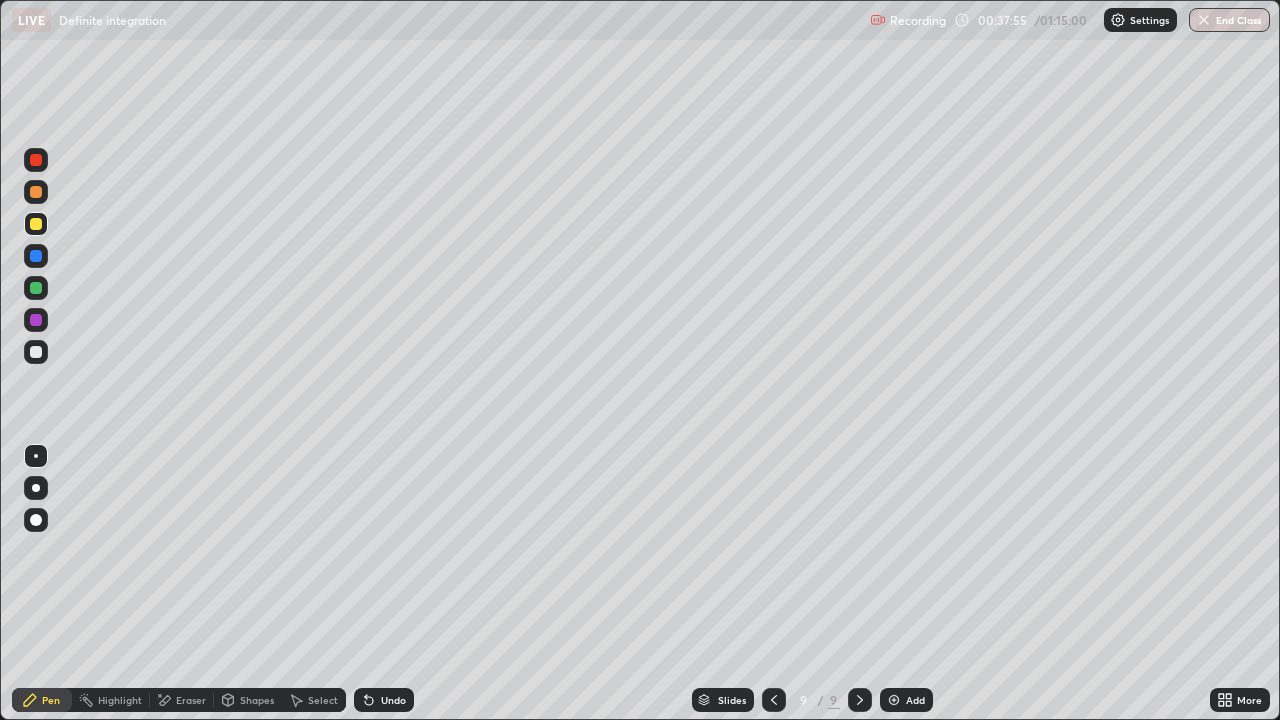 click on "Add" at bounding box center [915, 700] 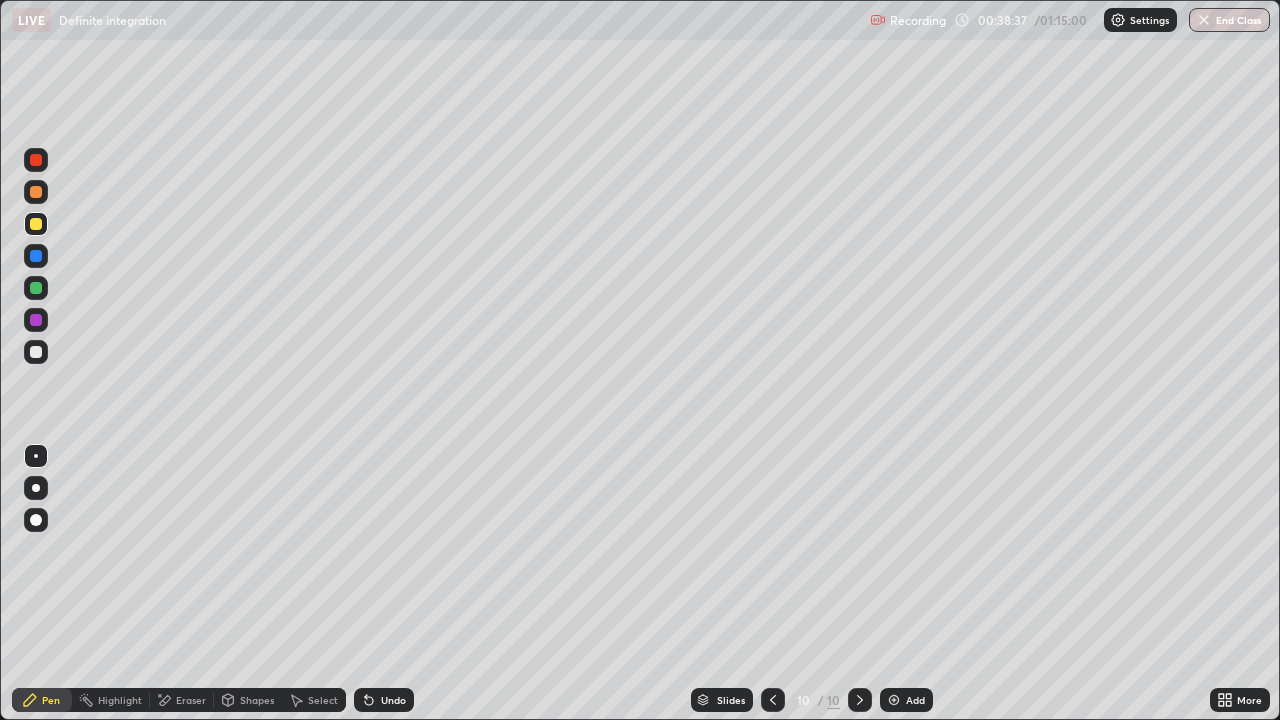 click 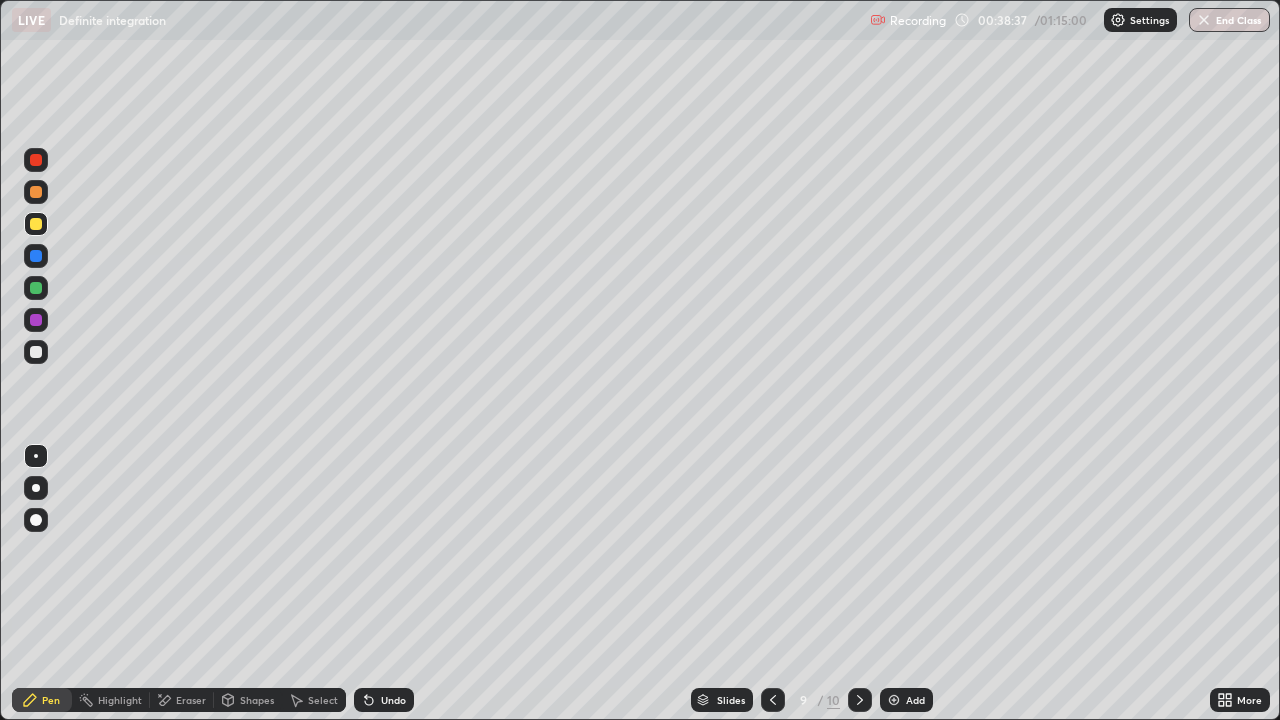 click at bounding box center [773, 700] 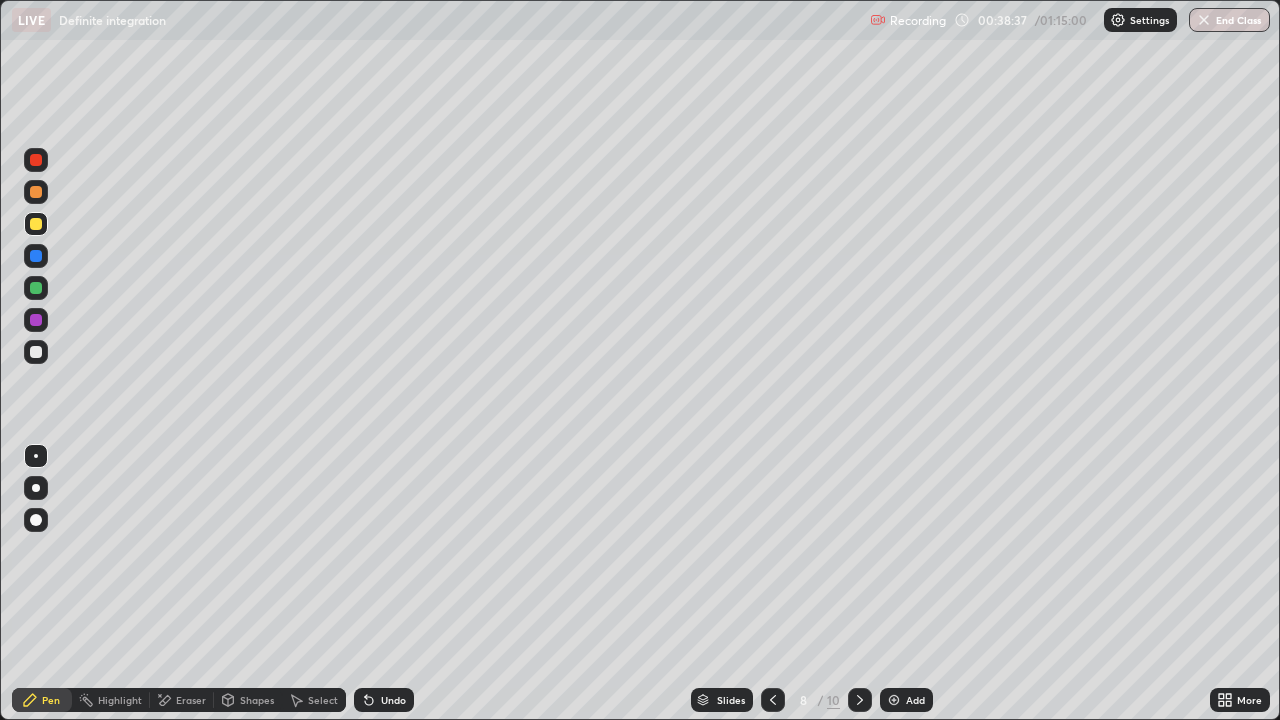 click 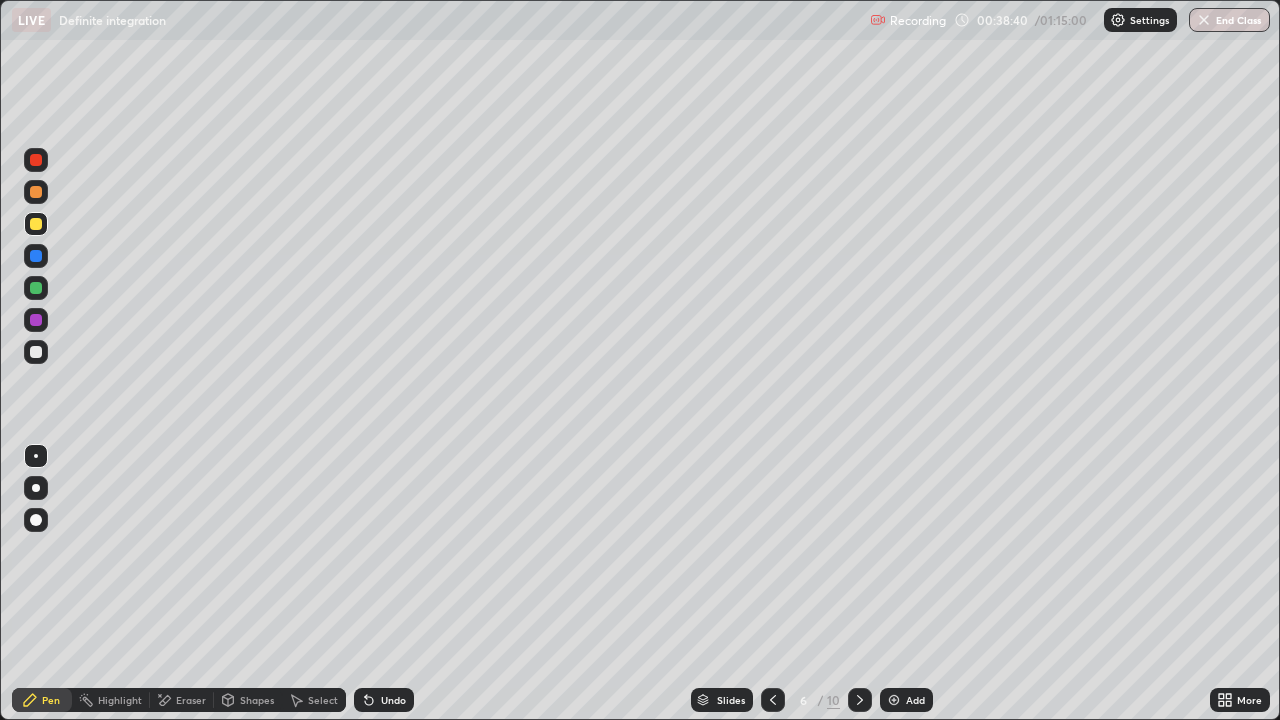 click 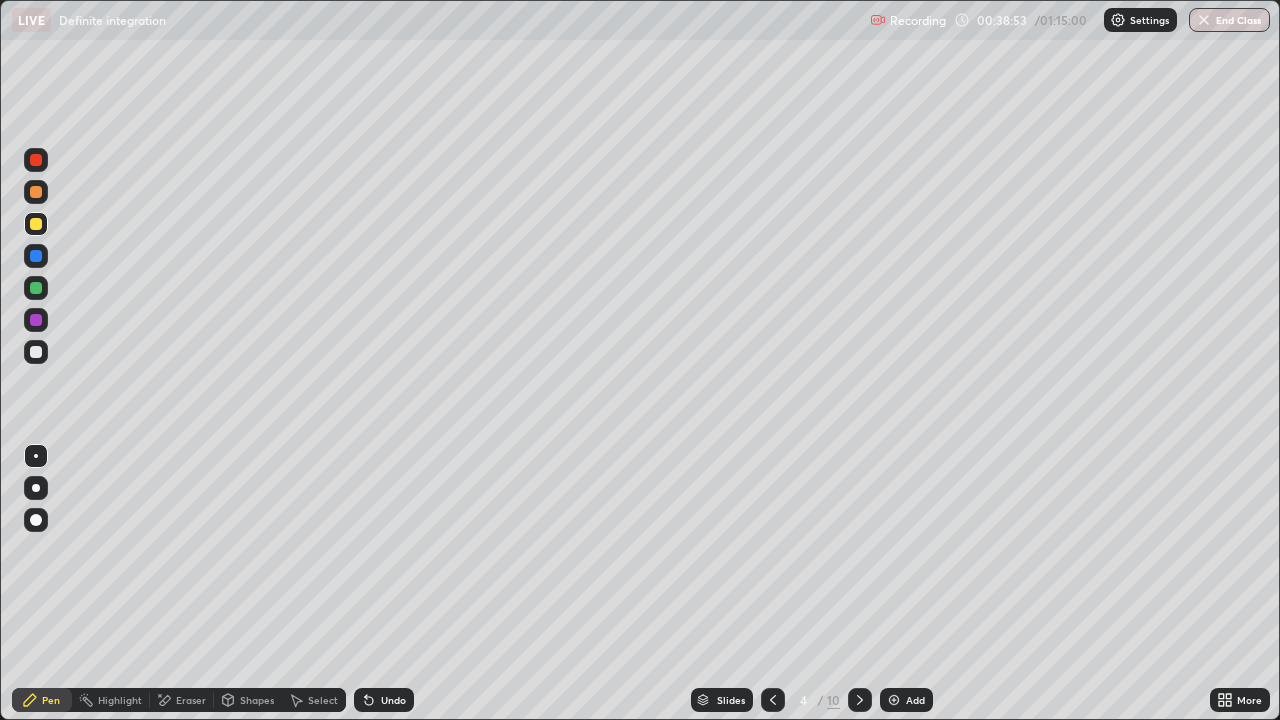 click 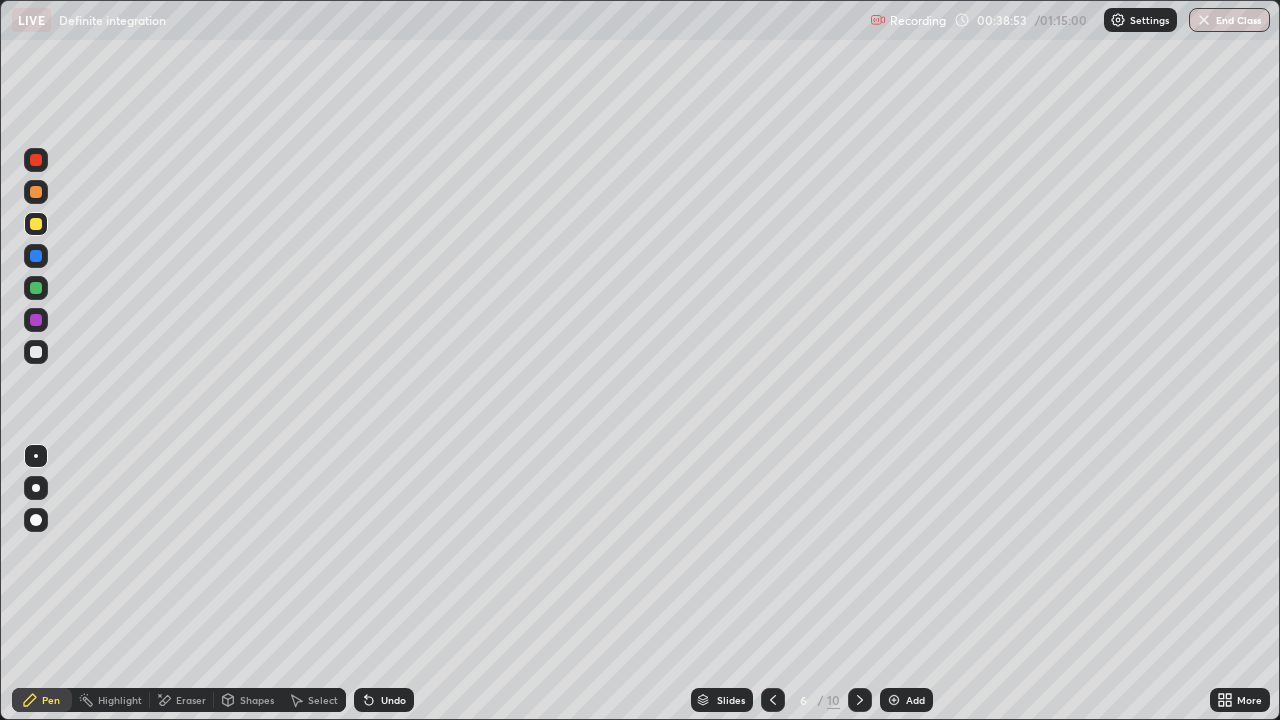 click 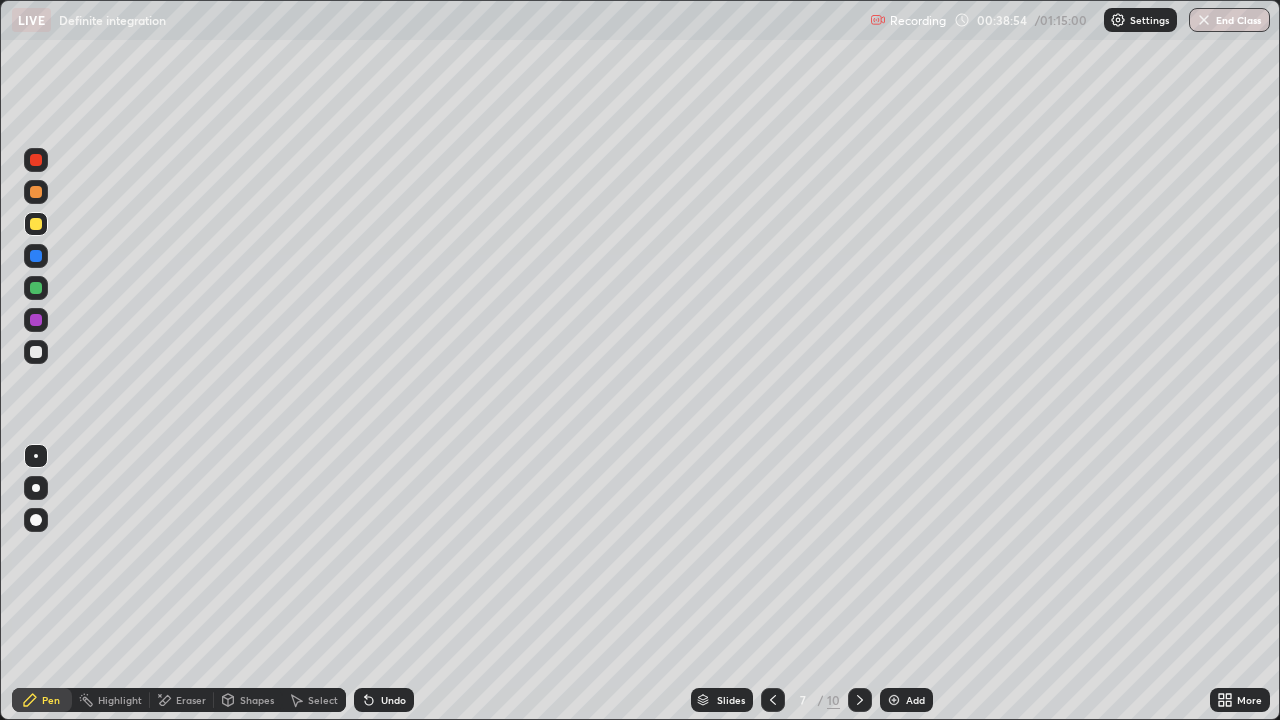 click 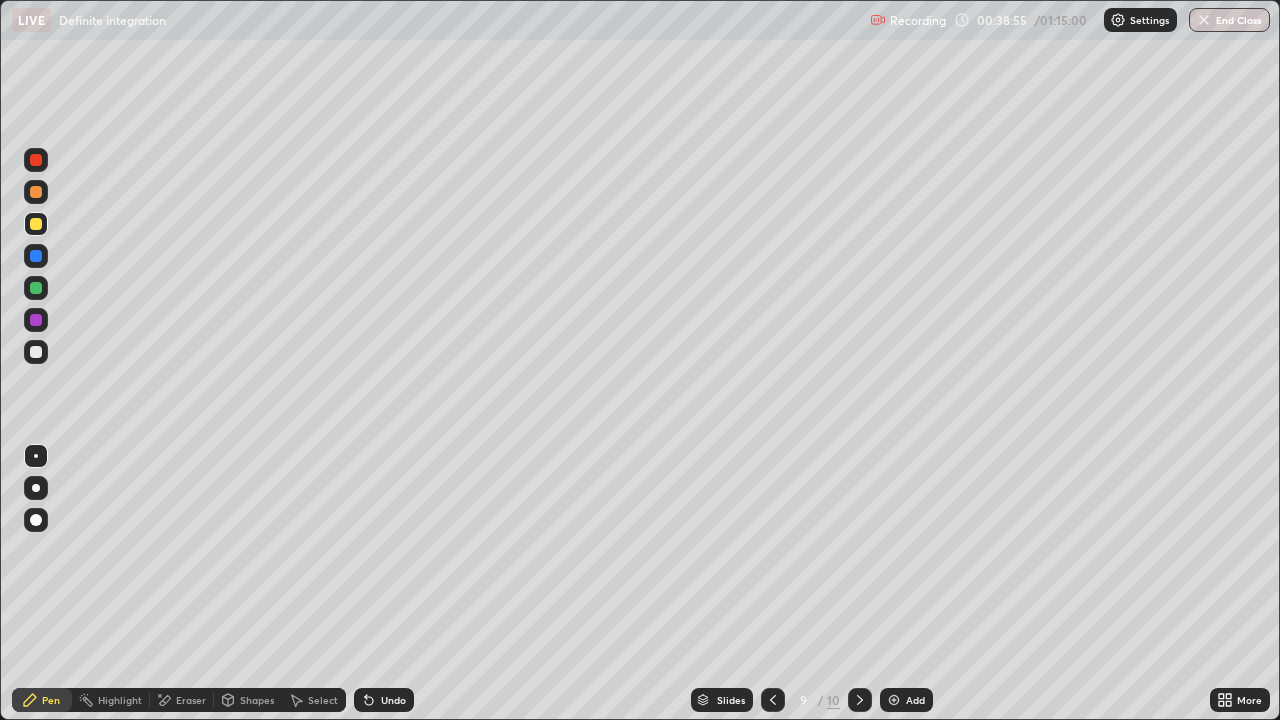 click 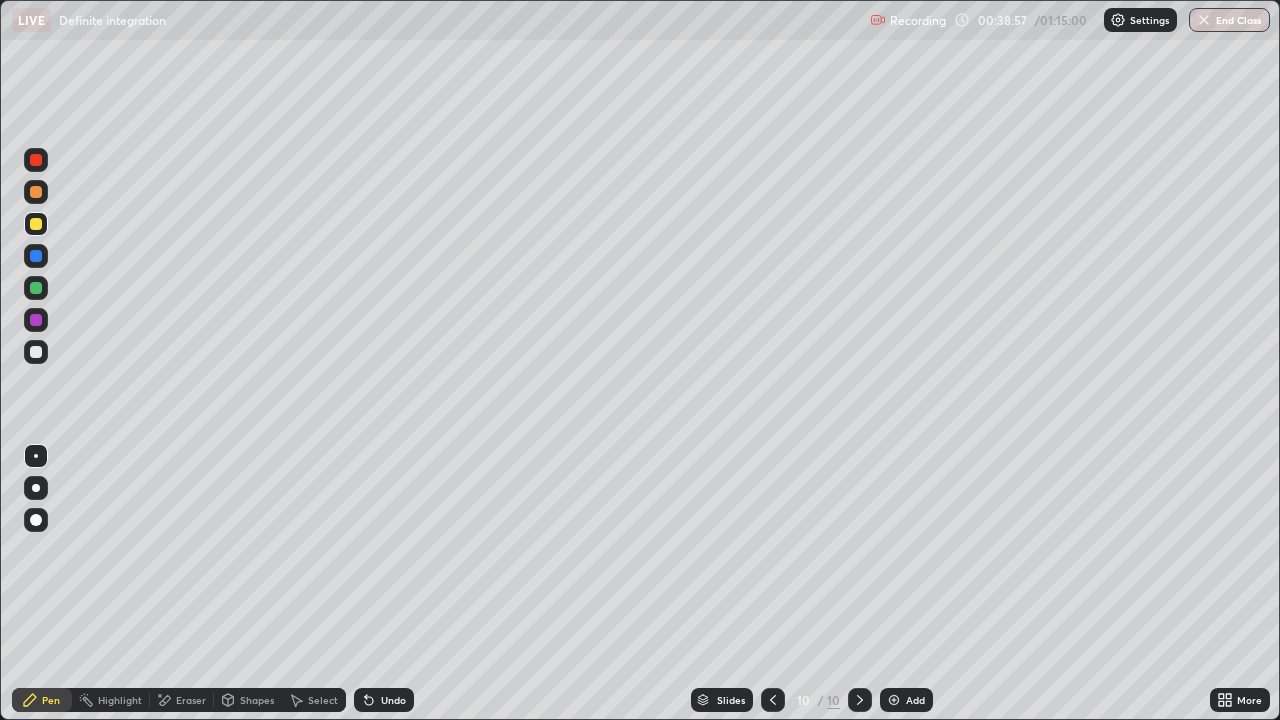 click at bounding box center [36, 352] 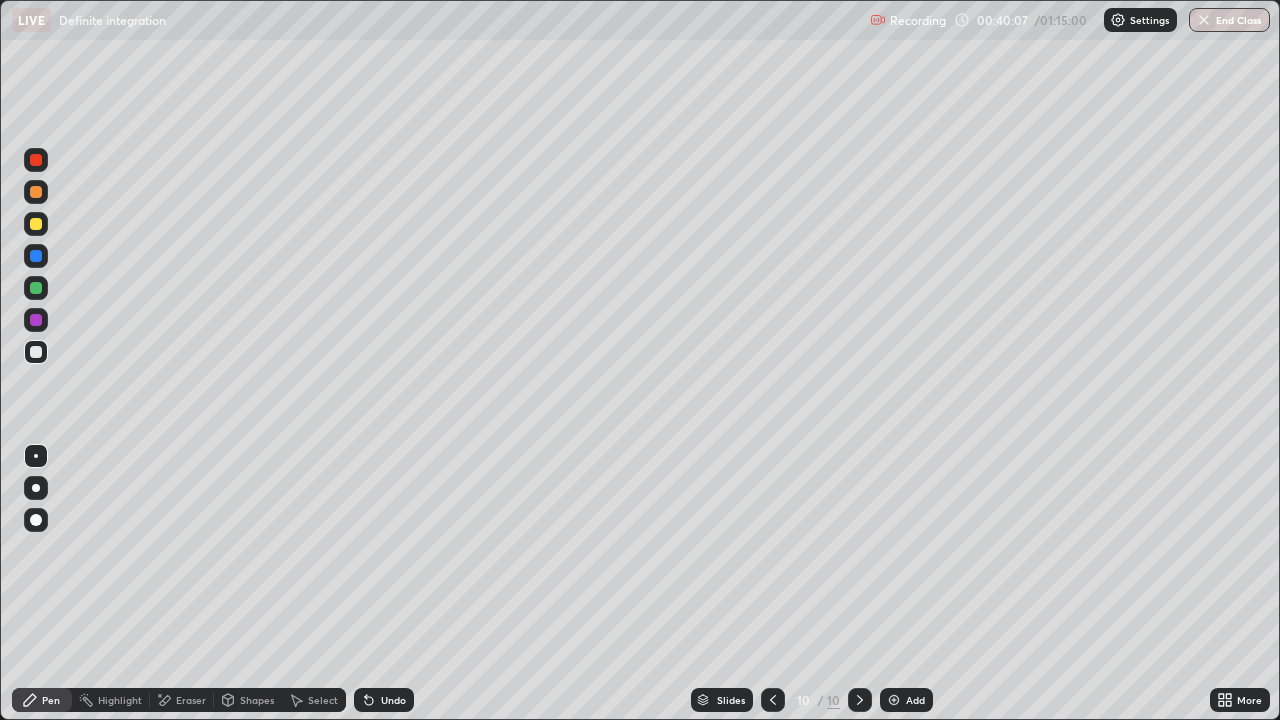 click at bounding box center [36, 224] 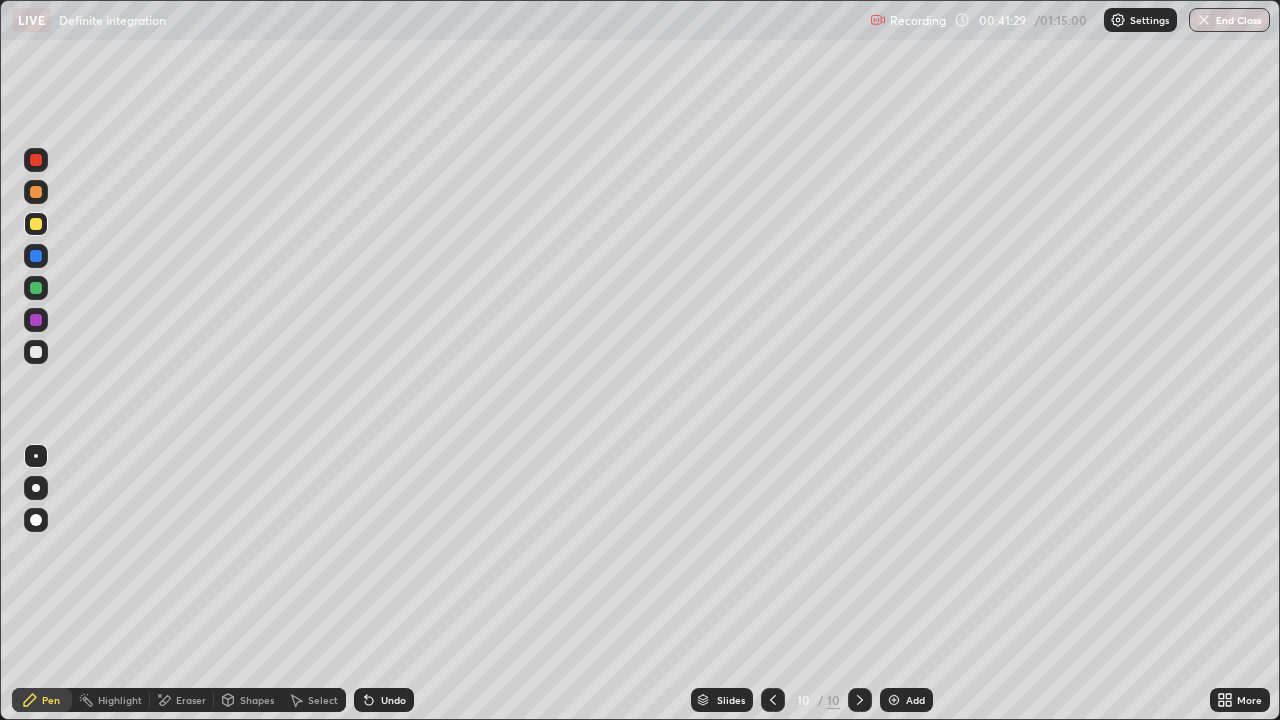 click at bounding box center [36, 352] 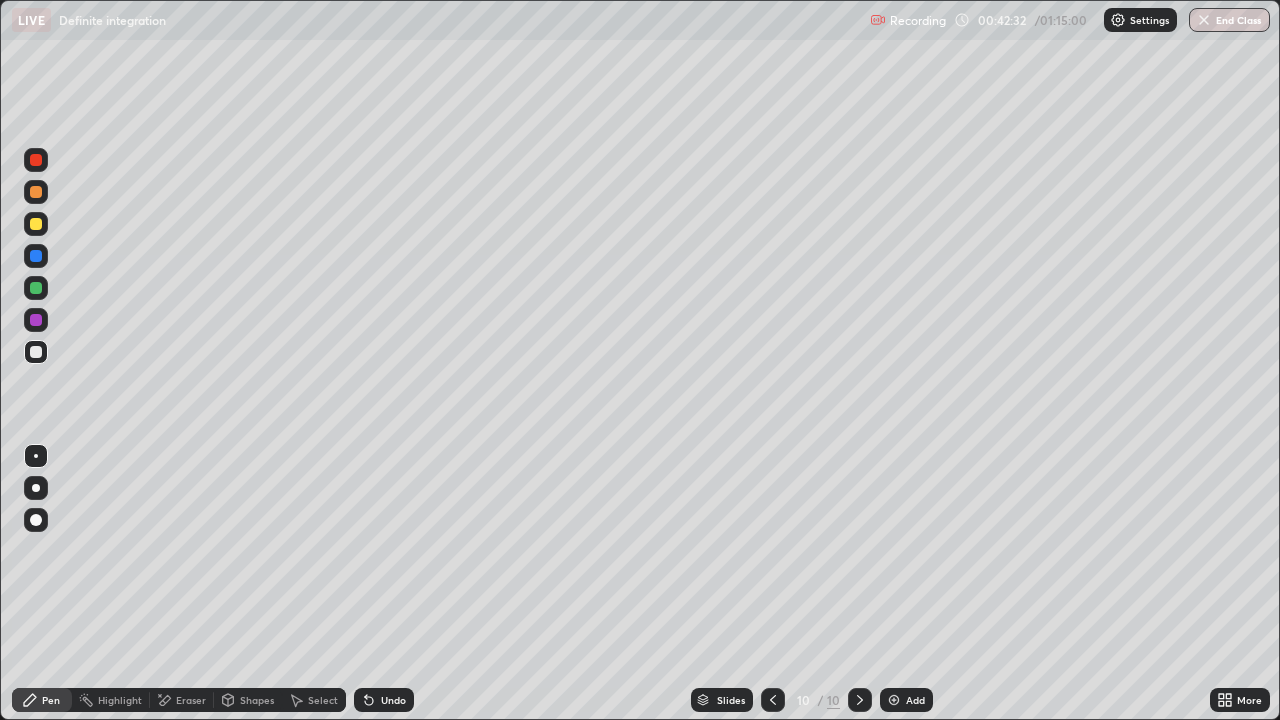 click 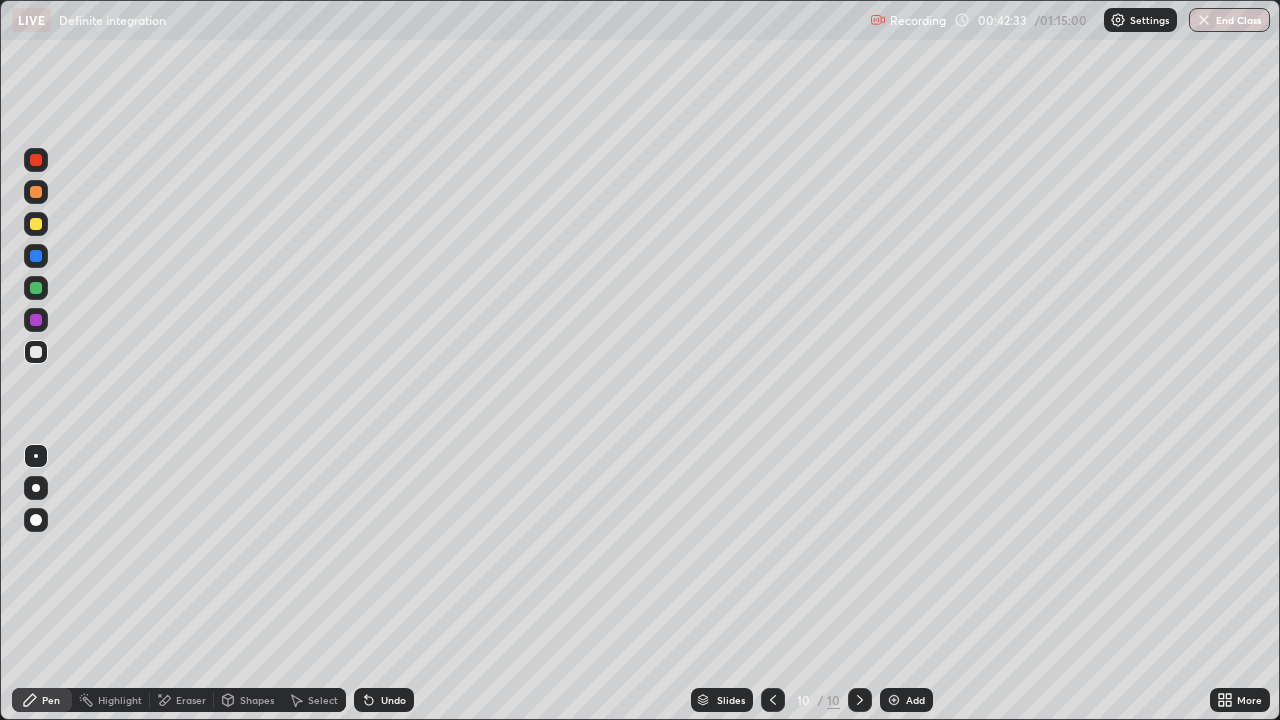 click on "Undo" at bounding box center (384, 700) 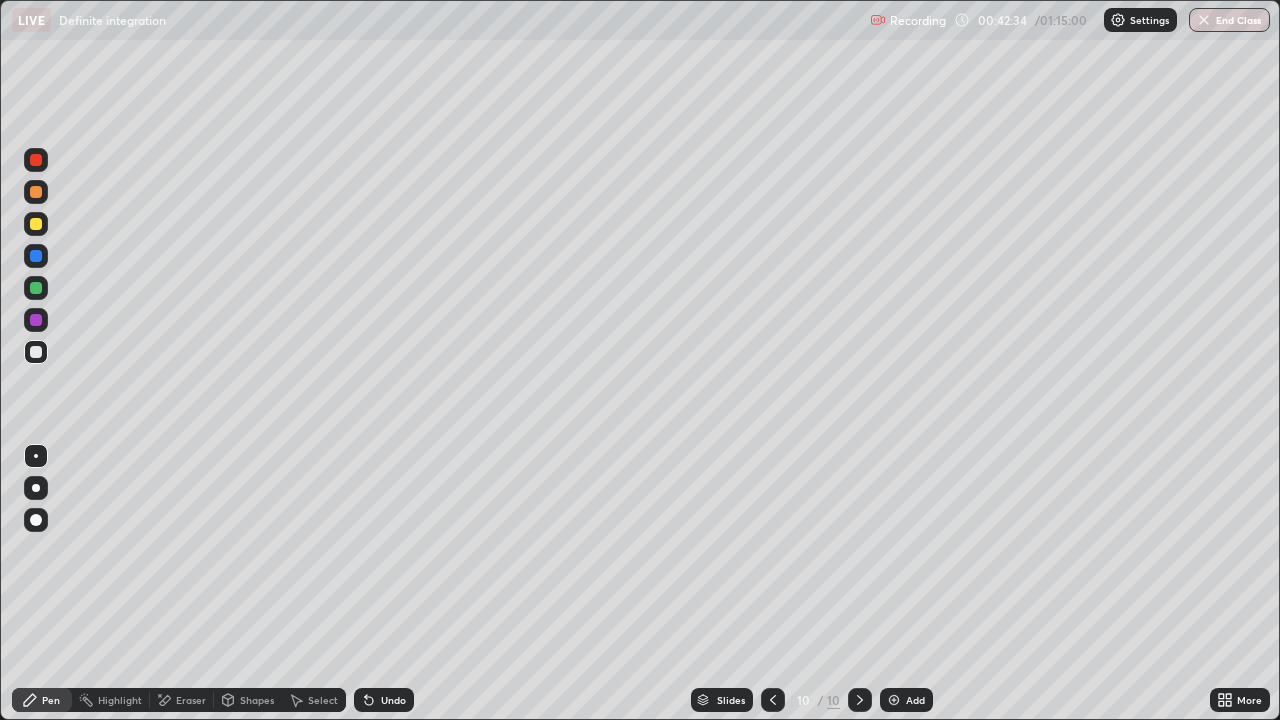 click on "Undo" at bounding box center [393, 700] 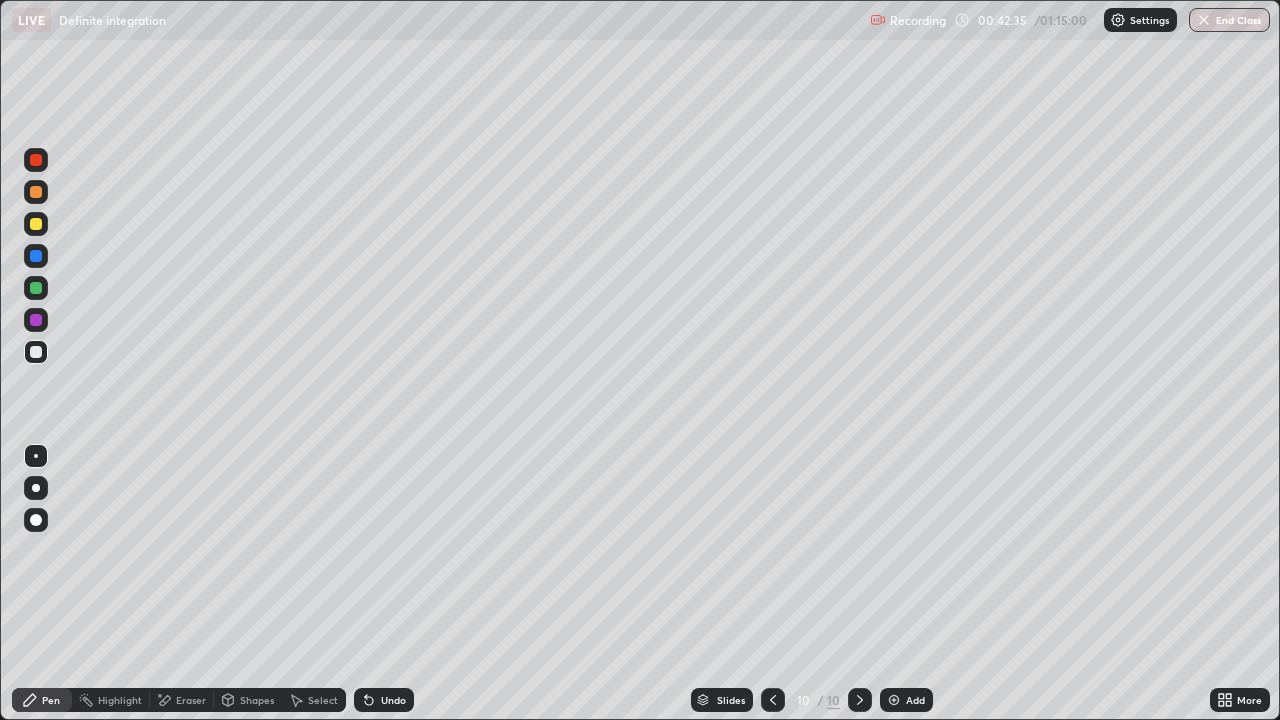 click 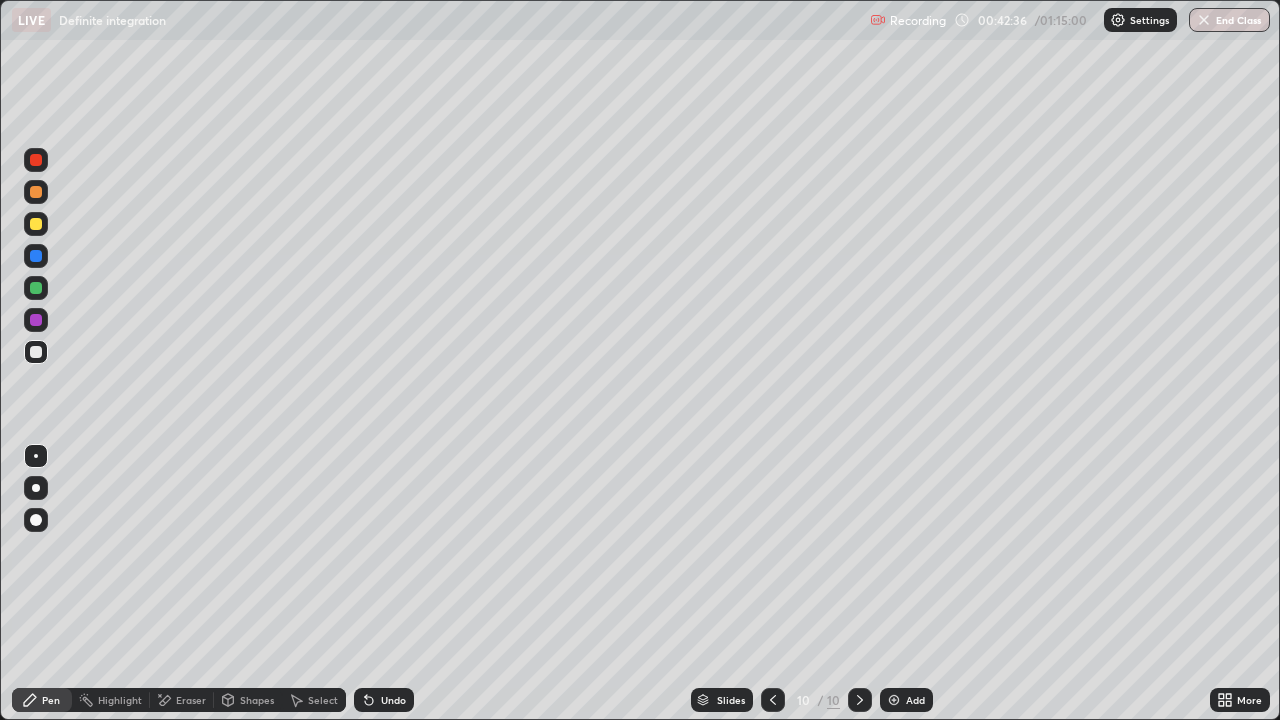click on "Undo" at bounding box center [384, 700] 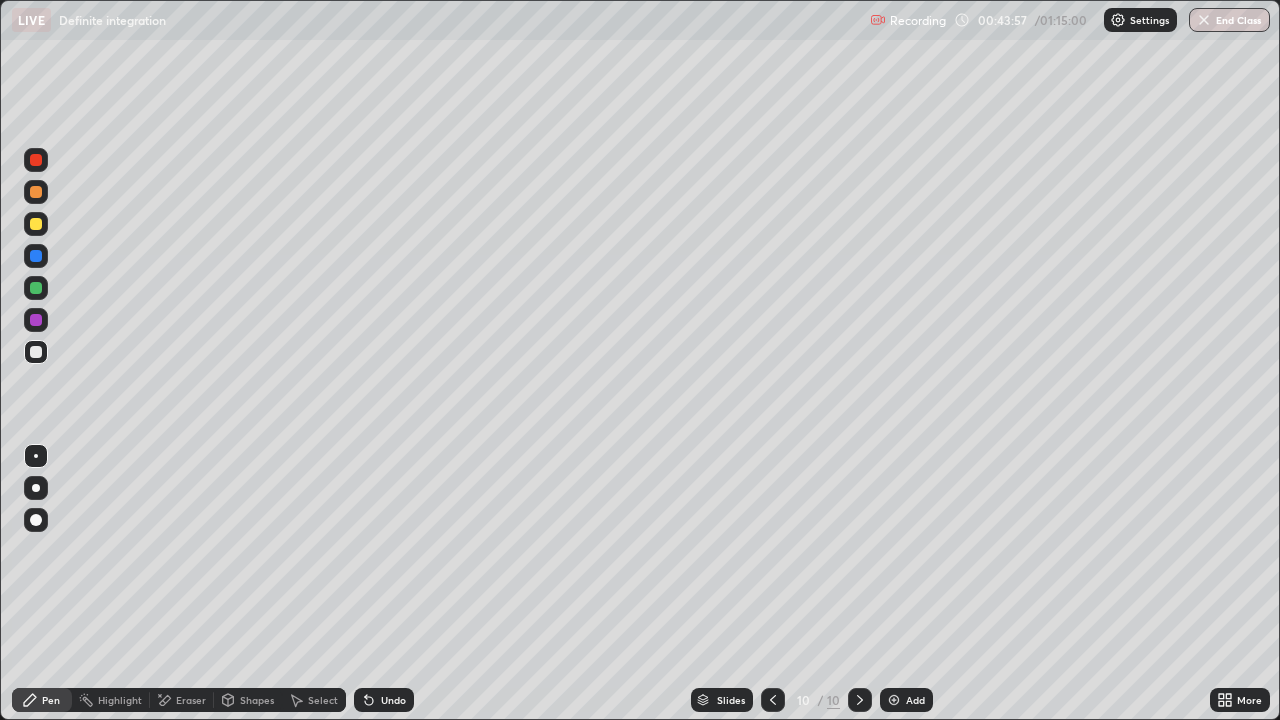 click on "Eraser" at bounding box center [182, 700] 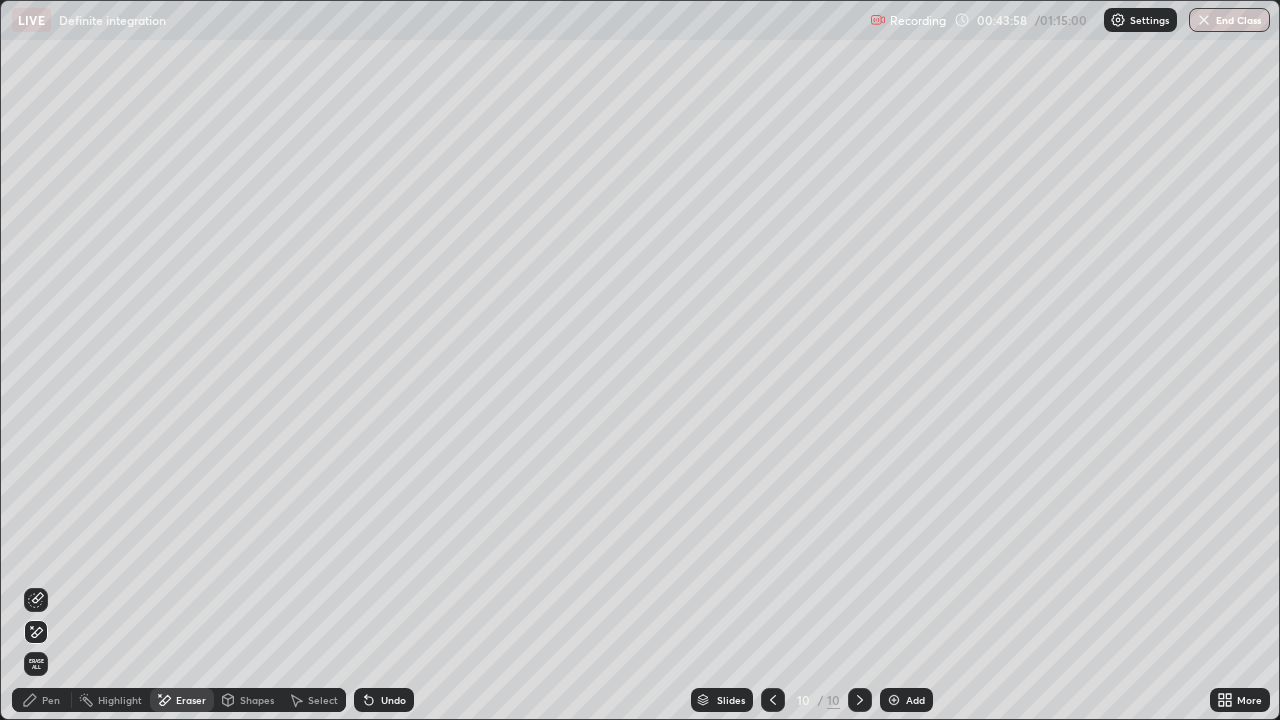 click 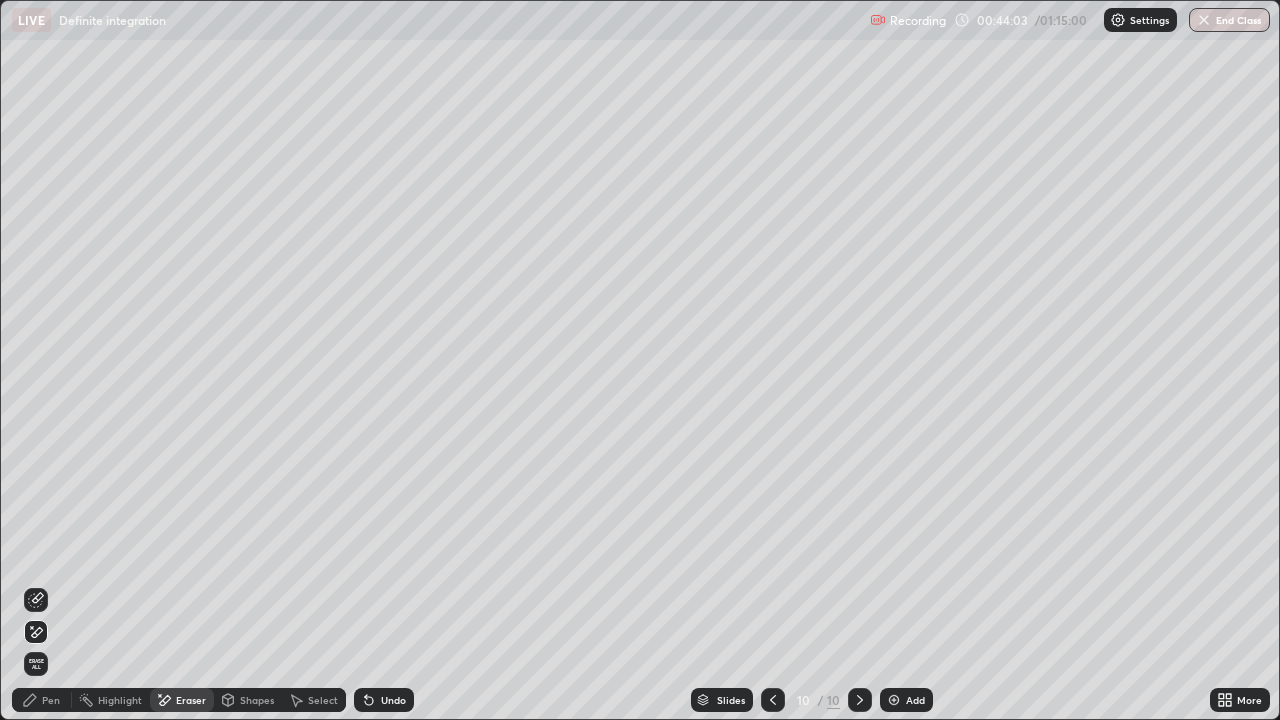 click on "Pen" at bounding box center (51, 700) 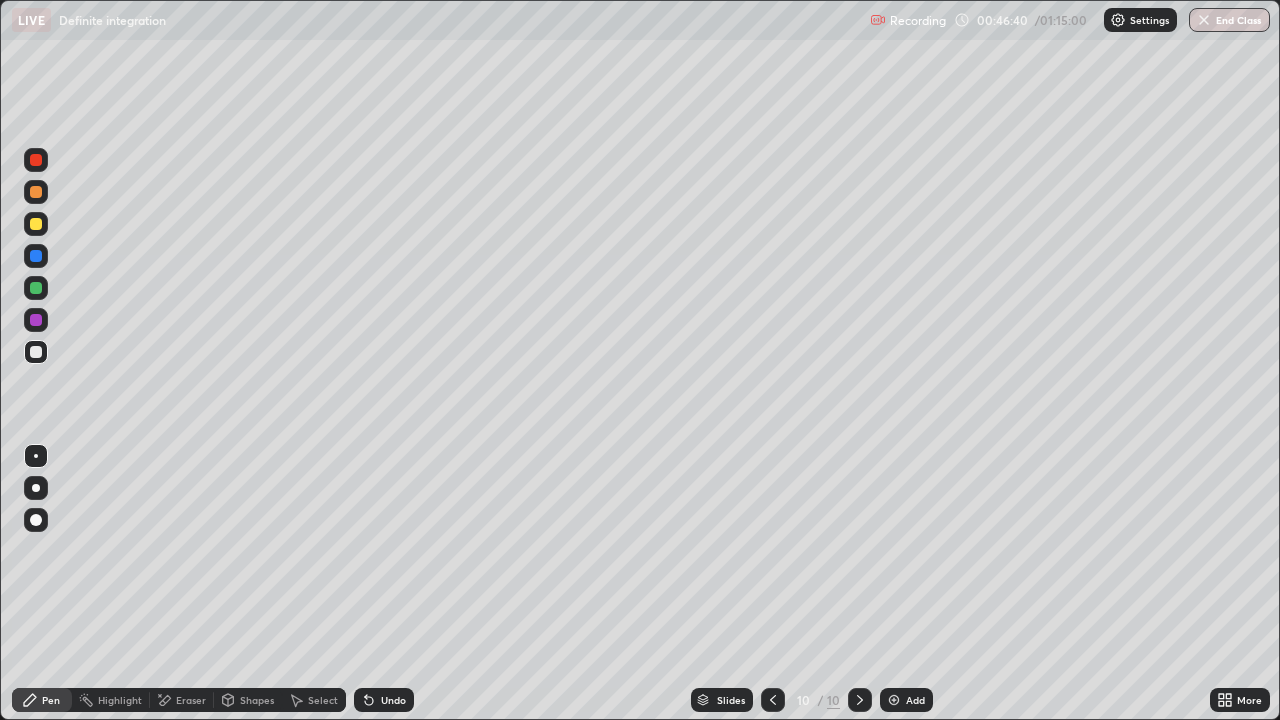click on "Add" at bounding box center (915, 700) 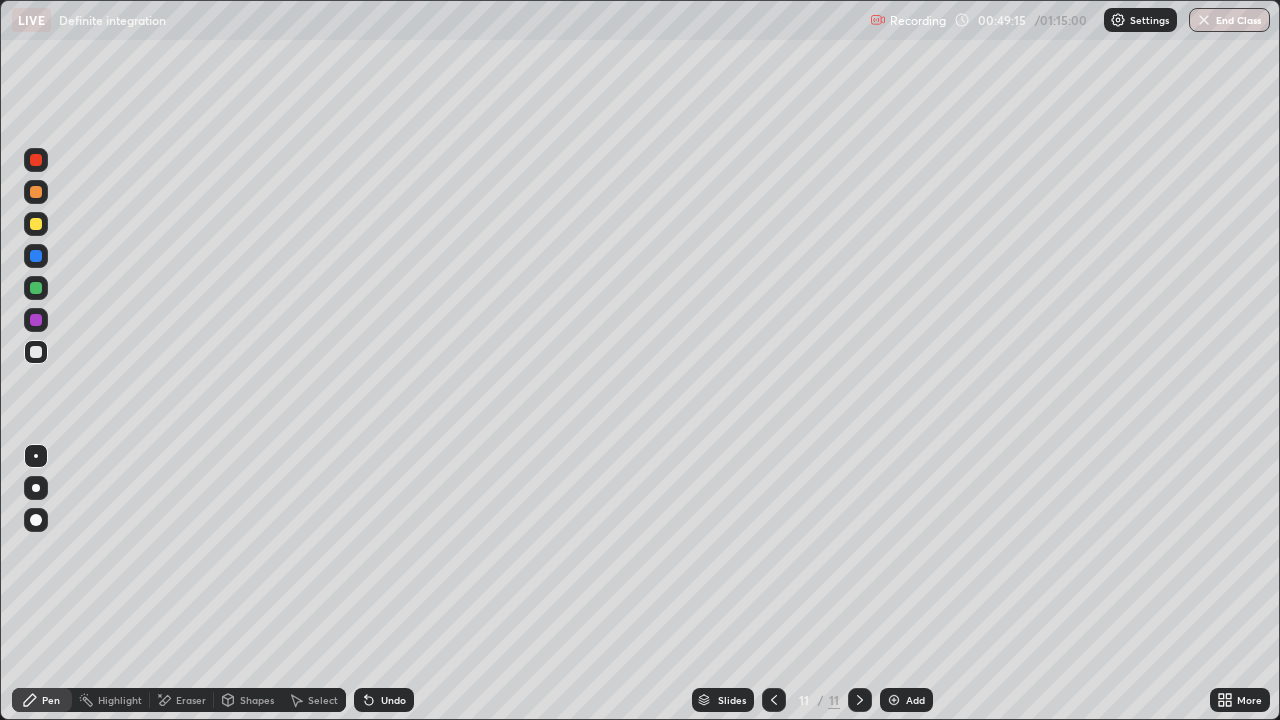 click on "Undo" at bounding box center (393, 700) 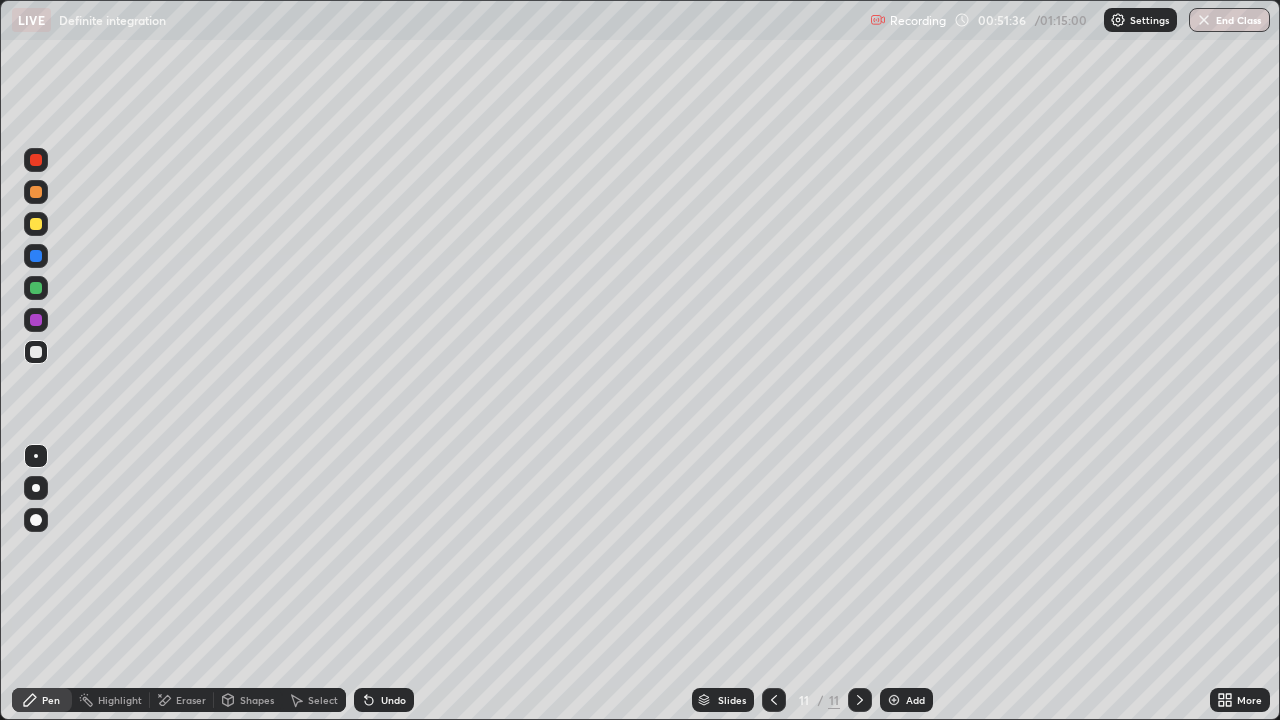 click on "Add" at bounding box center [915, 700] 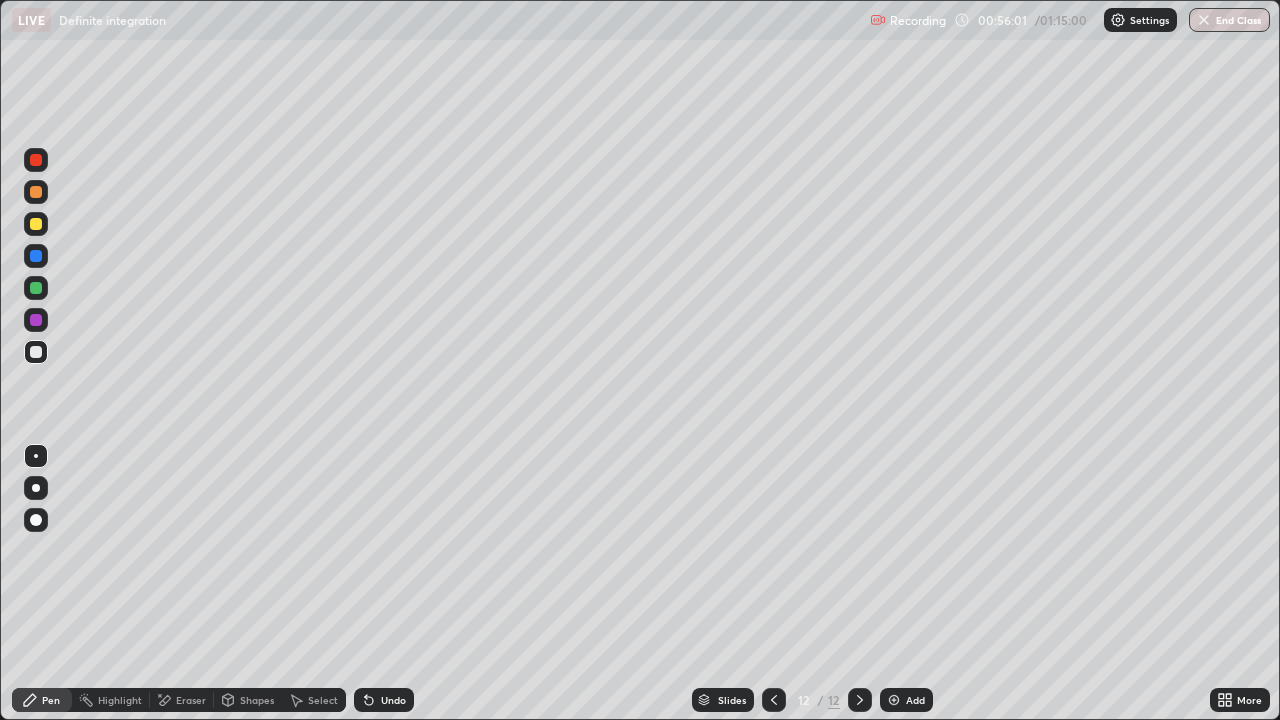 click on "Add" at bounding box center [906, 700] 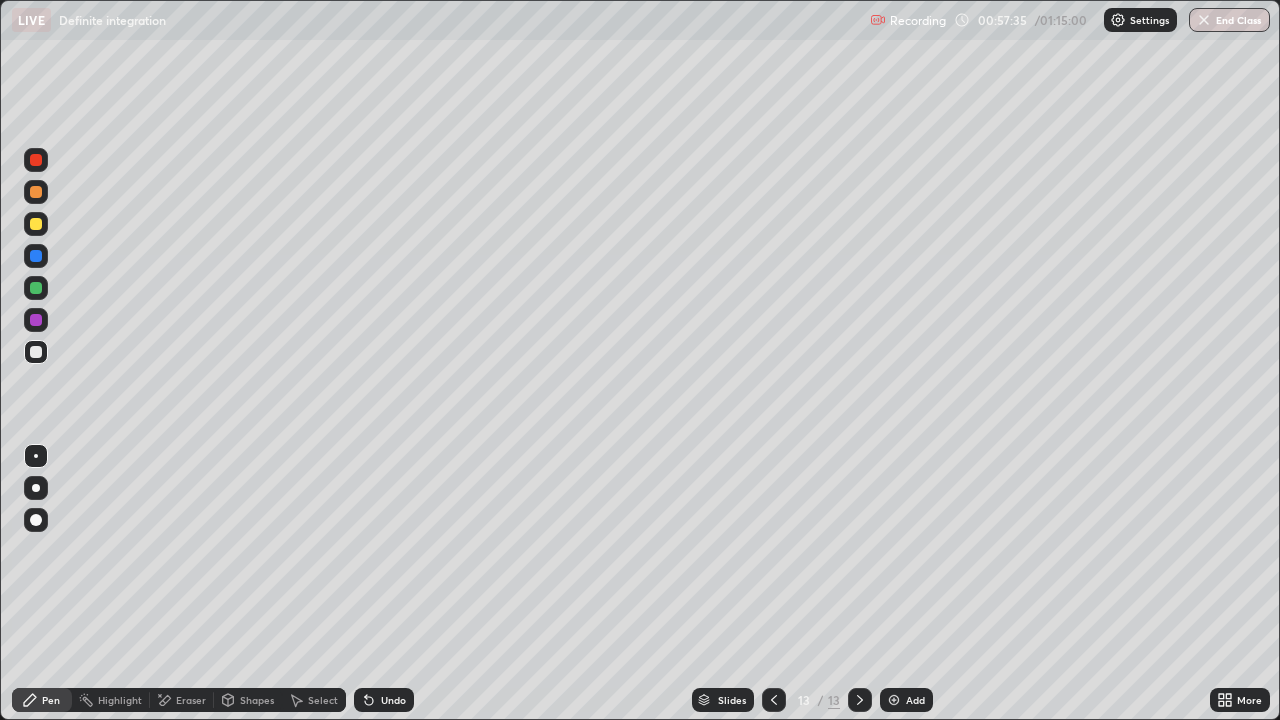 click on "Undo" at bounding box center (393, 700) 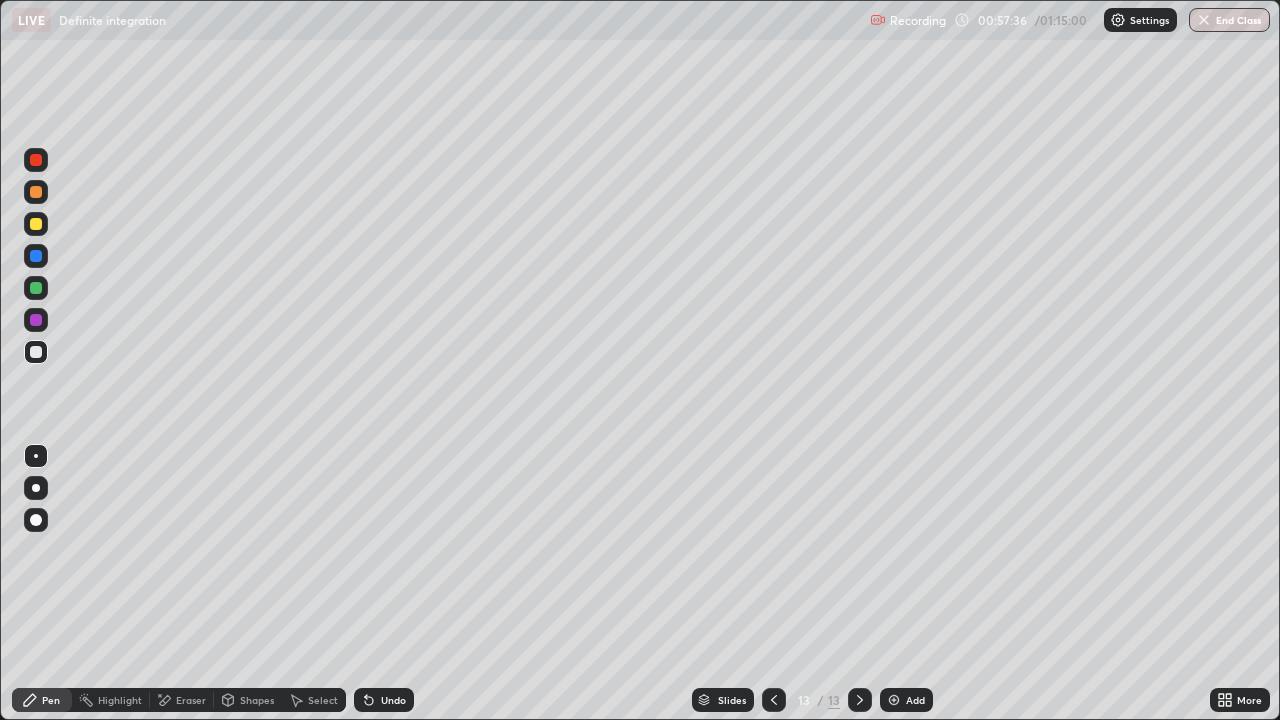 click on "Undo" at bounding box center [384, 700] 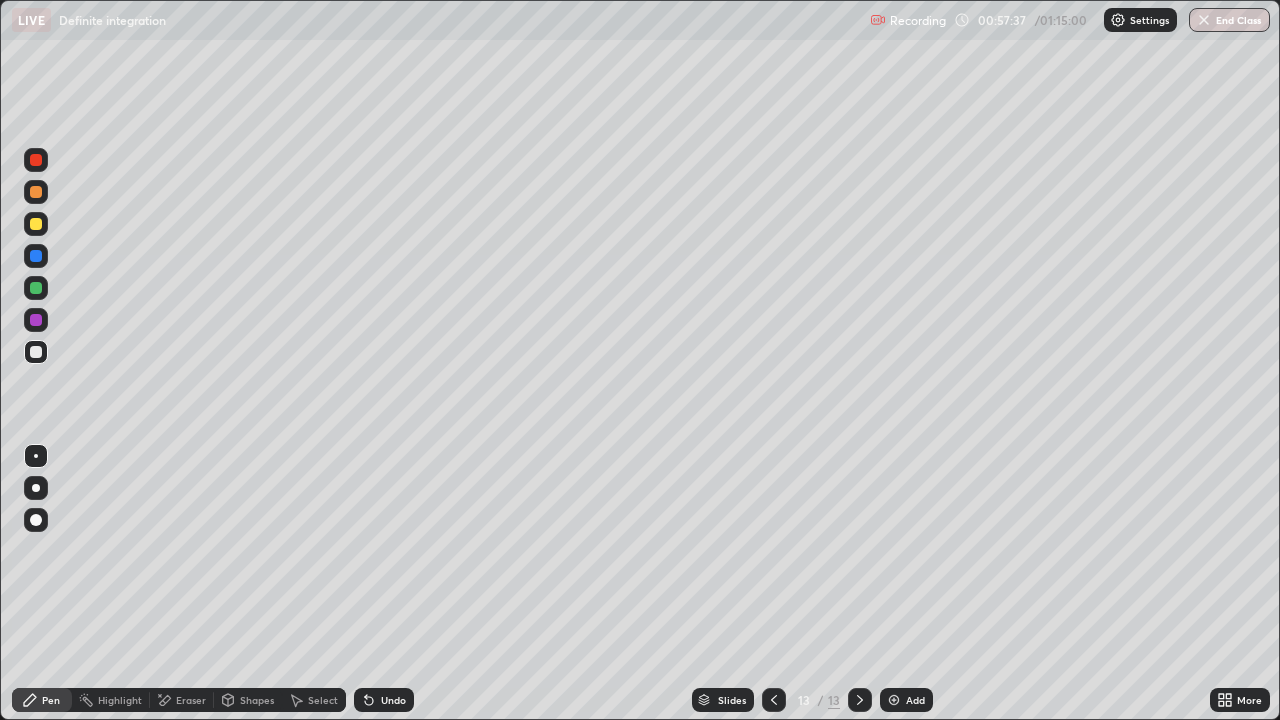 click on "Undo" at bounding box center (384, 700) 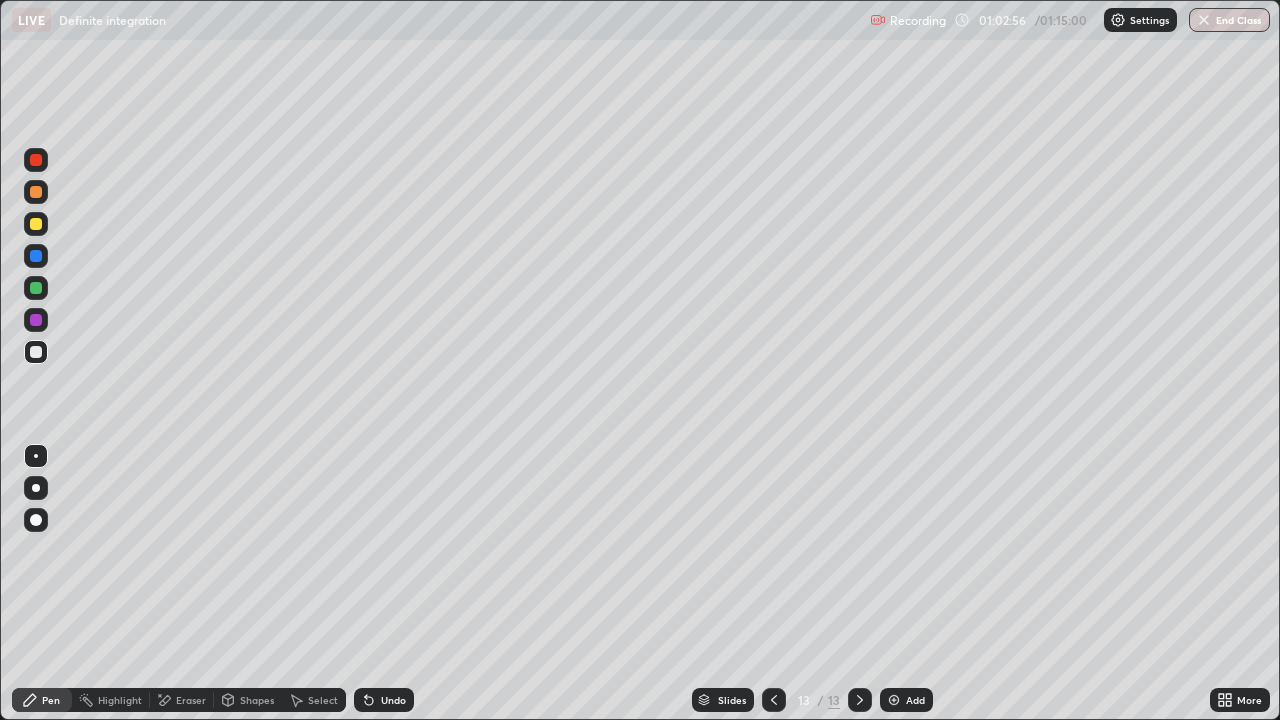 click on "Add" at bounding box center [915, 700] 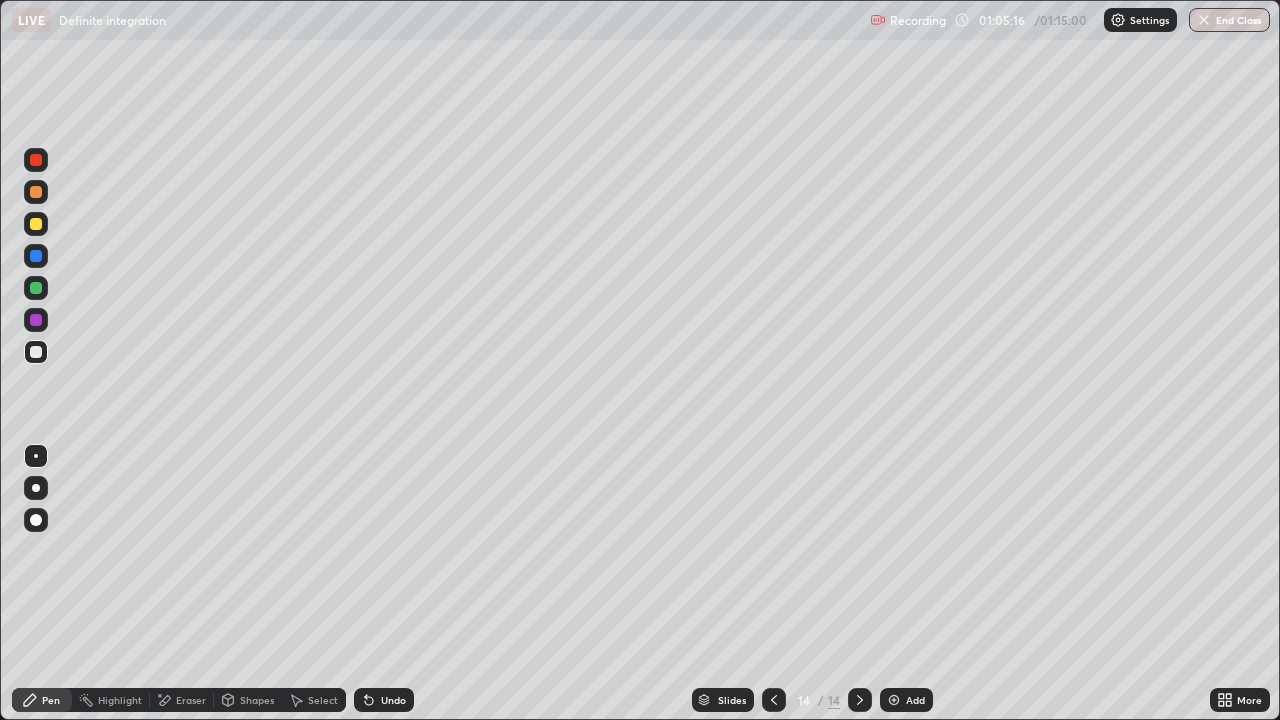 click on "Undo" at bounding box center (393, 700) 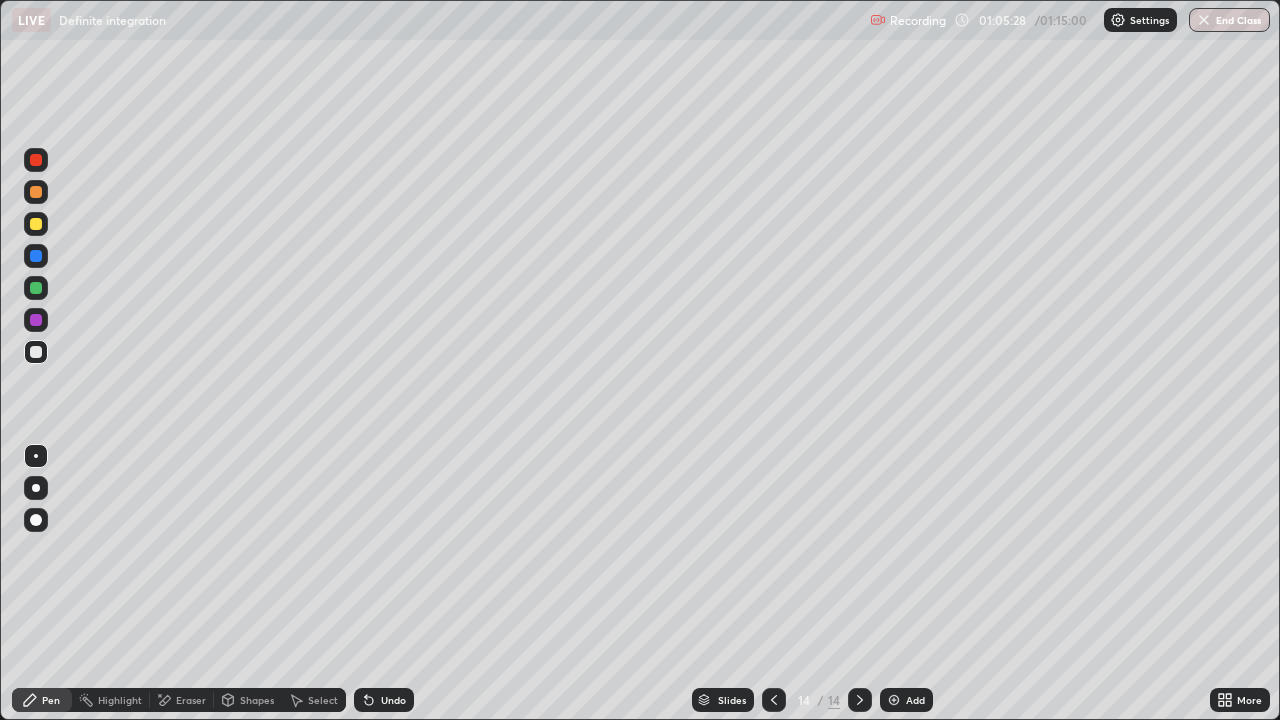 click on "Undo" at bounding box center [393, 700] 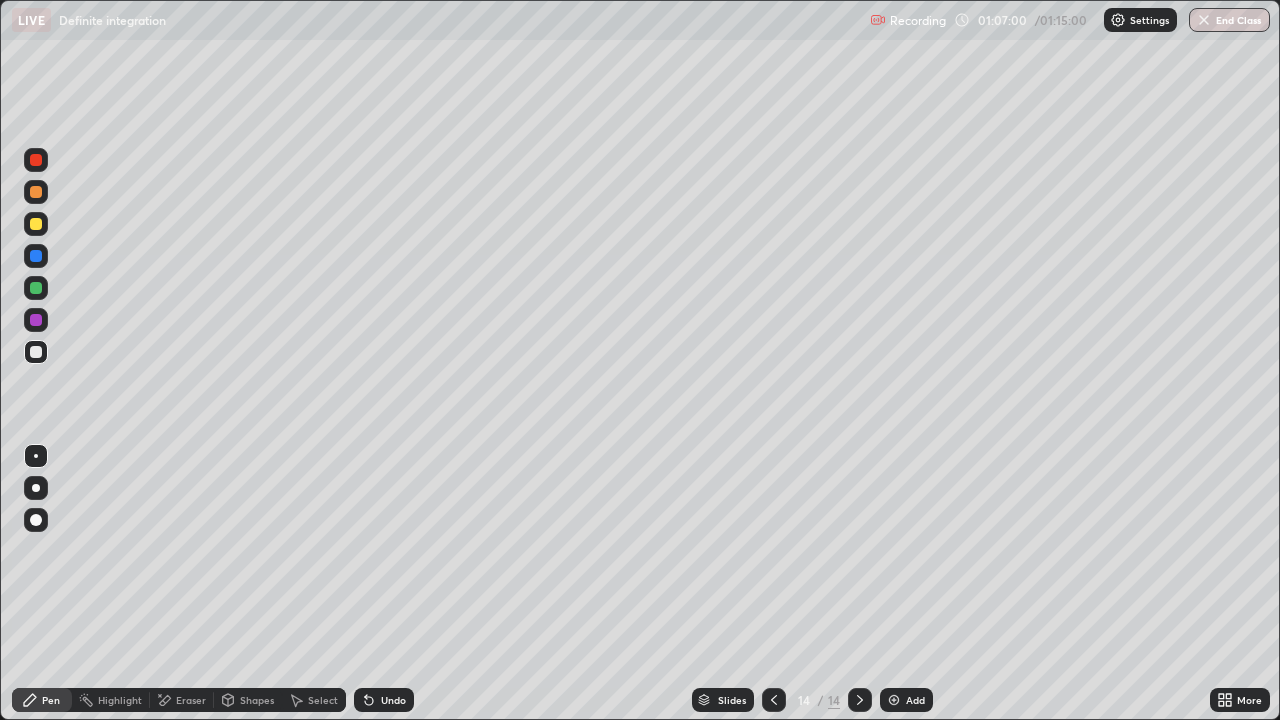 click on "Add" at bounding box center (906, 700) 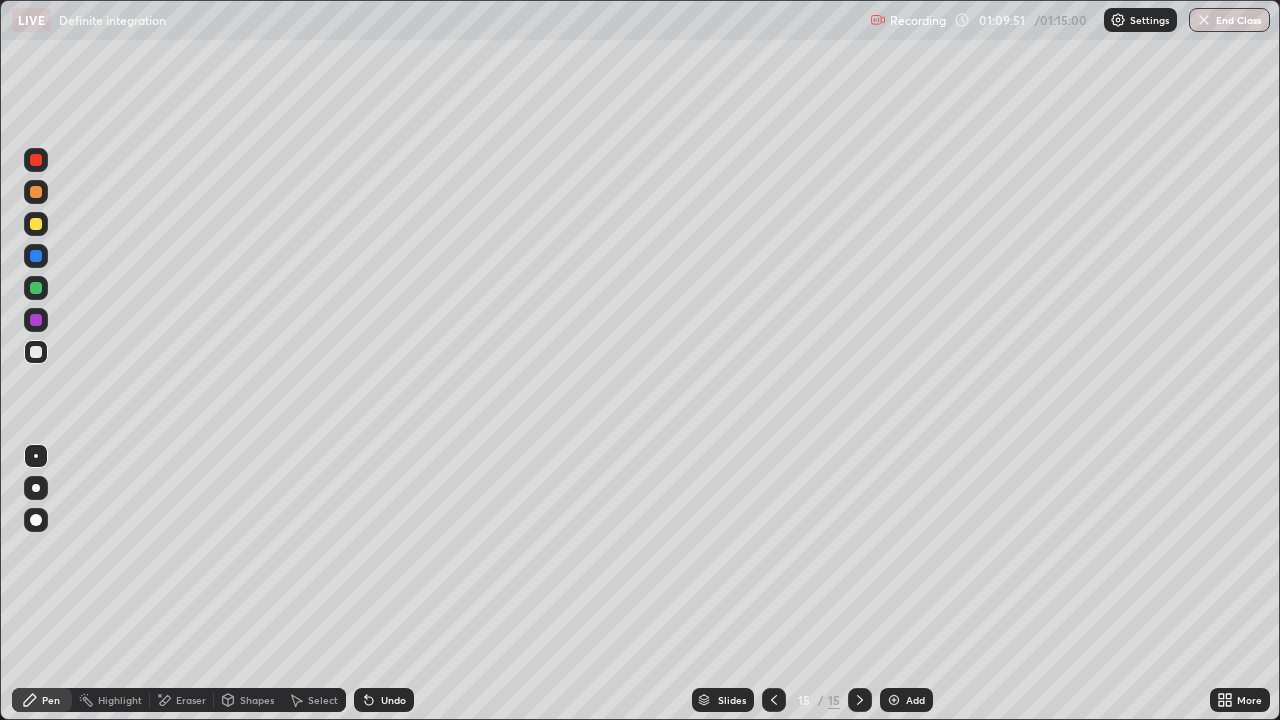 click on "End Class" at bounding box center (1229, 20) 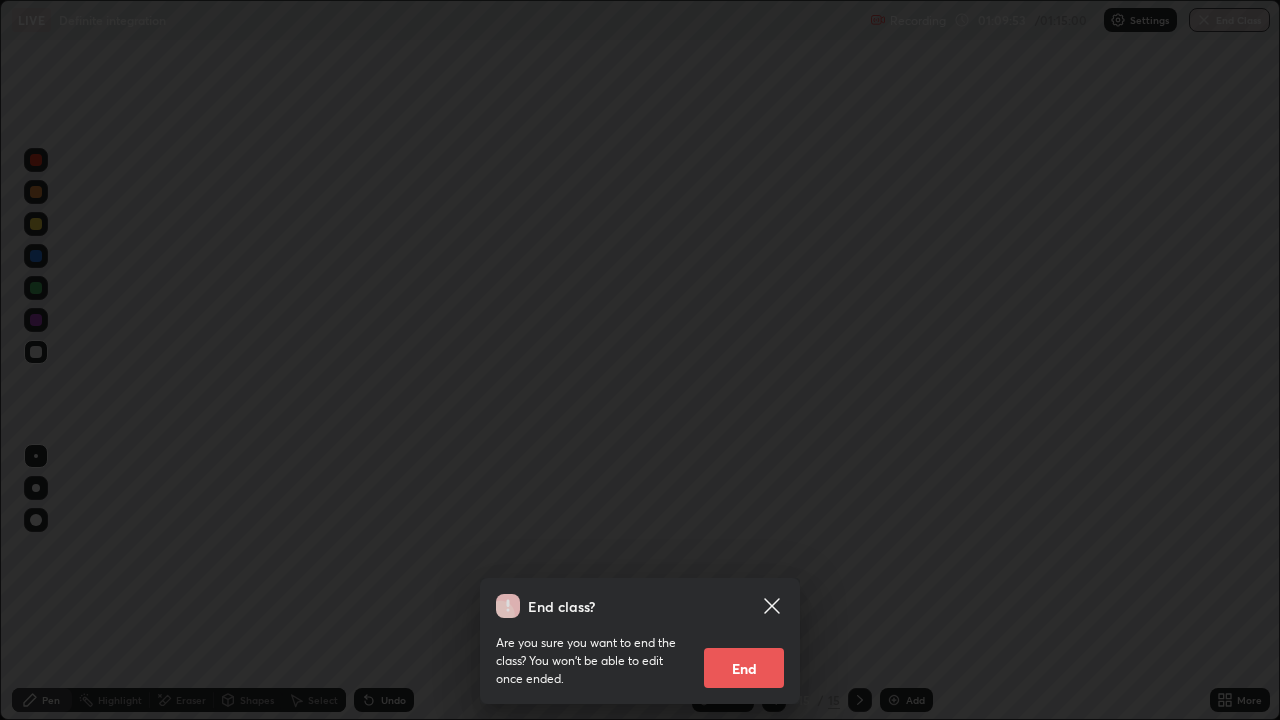 click on "End" at bounding box center (744, 668) 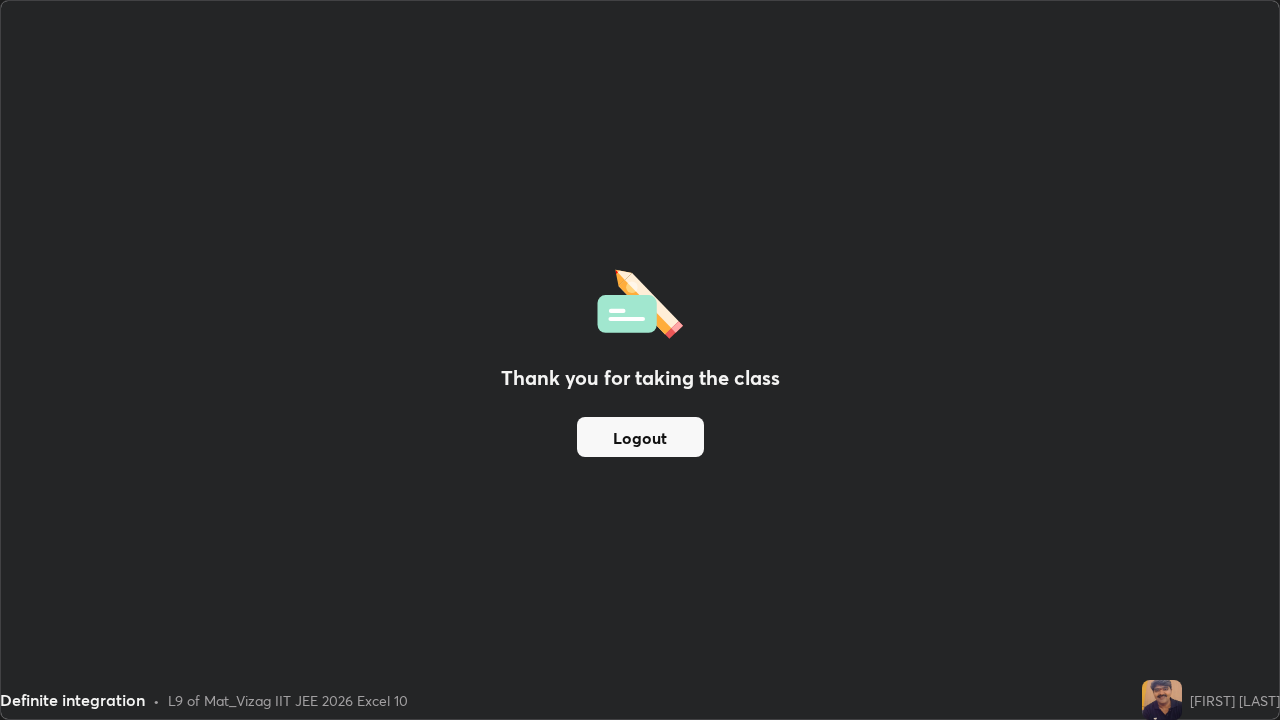 click on "Logout" at bounding box center (640, 437) 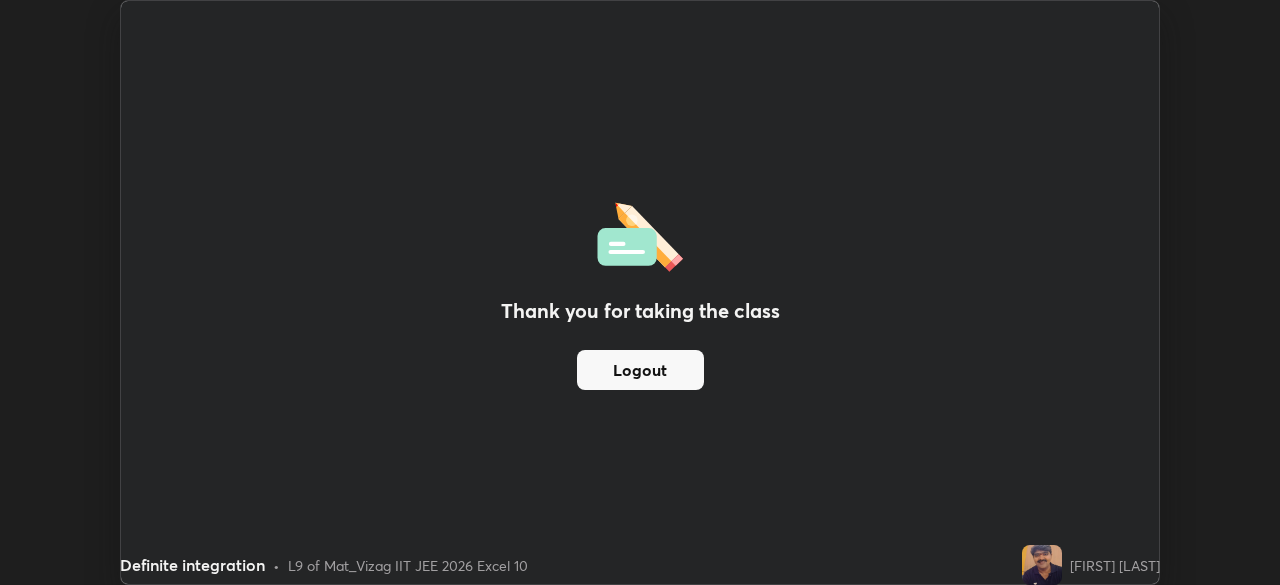 scroll, scrollTop: 585, scrollLeft: 1280, axis: both 